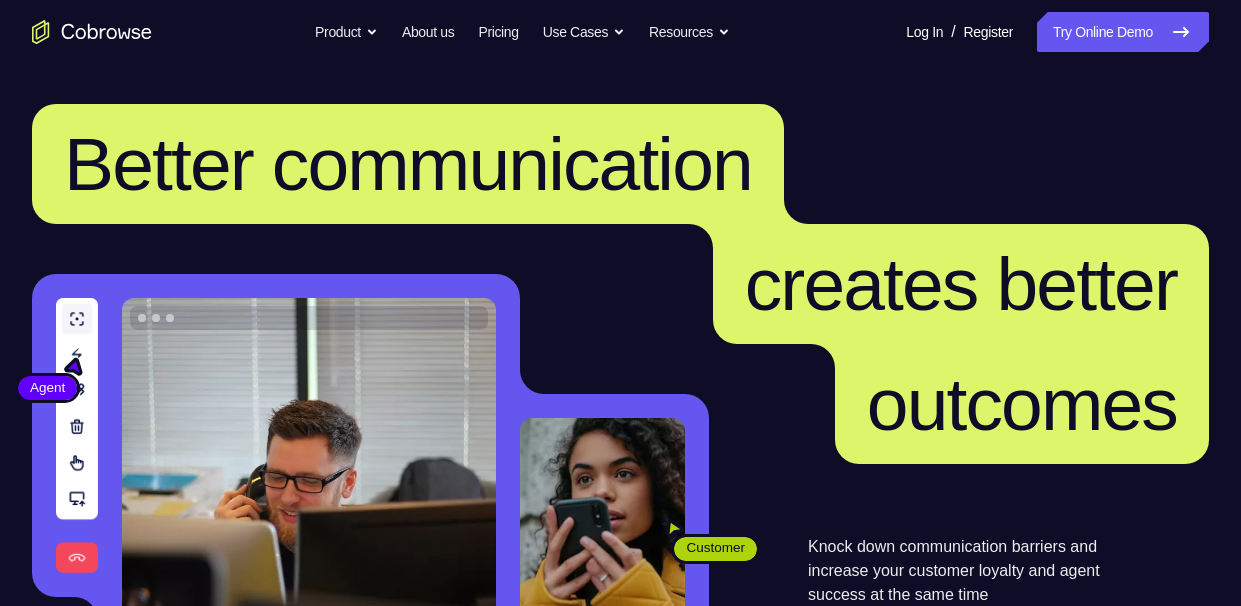 scroll, scrollTop: 0, scrollLeft: 0, axis: both 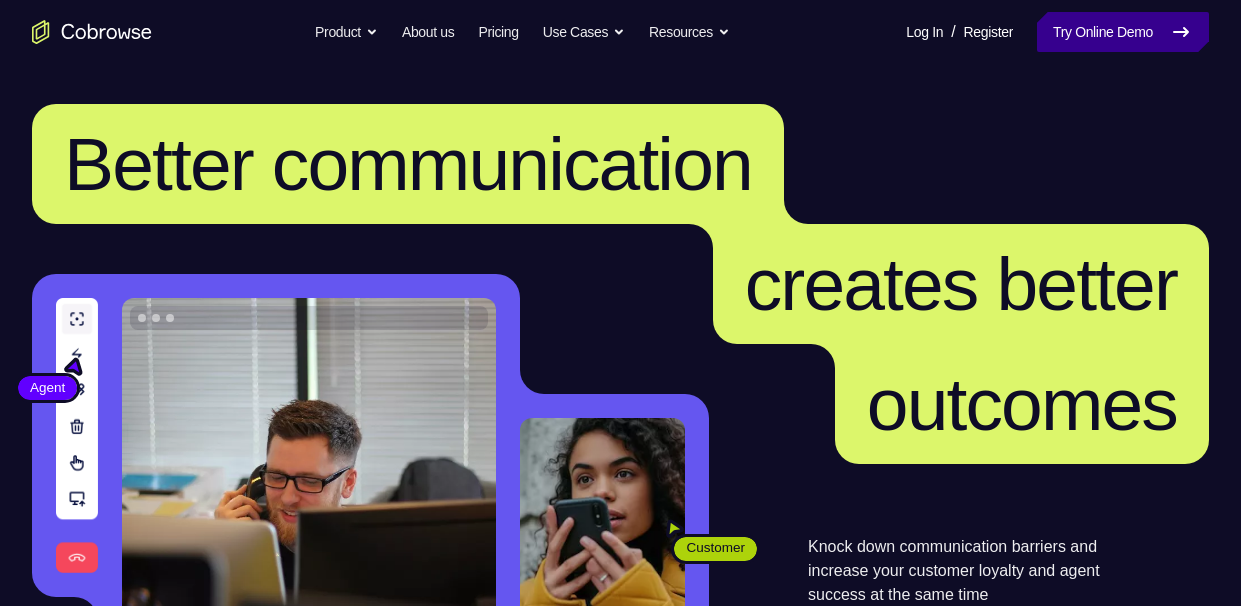 click on "Try Online Demo" at bounding box center (1123, 32) 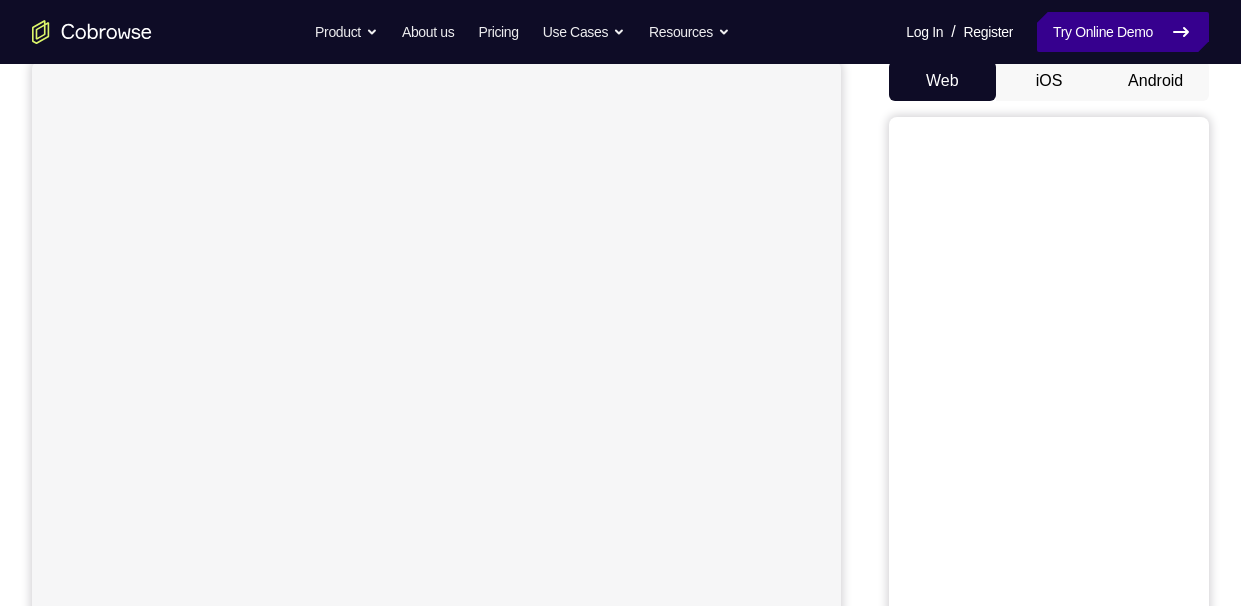 scroll, scrollTop: 199, scrollLeft: 0, axis: vertical 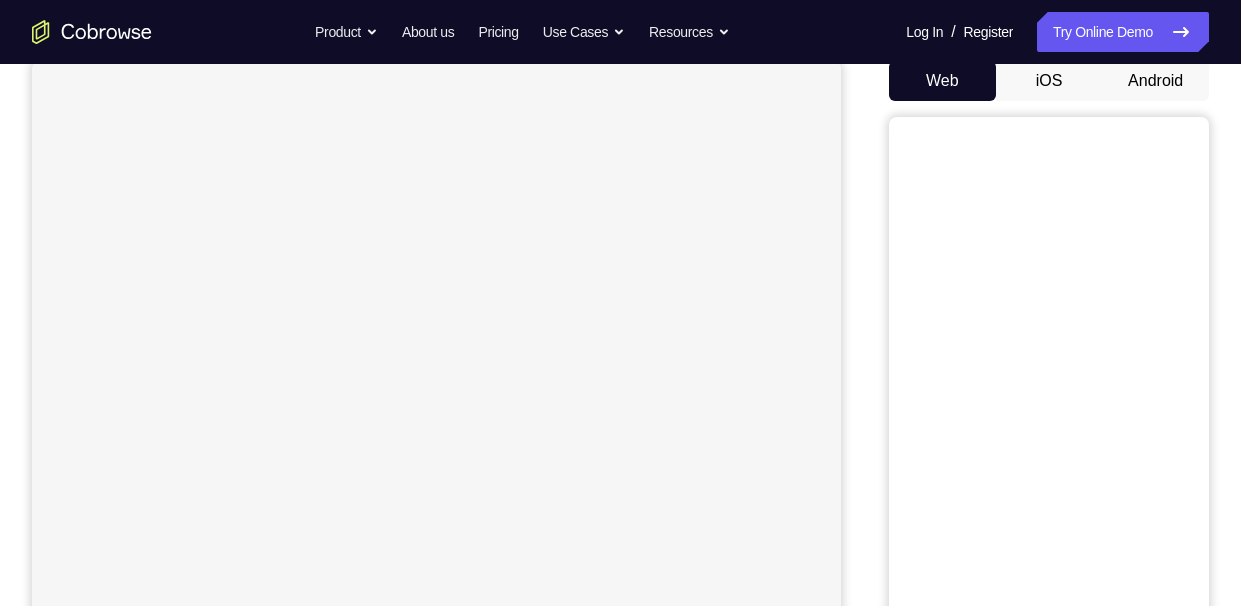 click on "Android" at bounding box center [1155, 81] 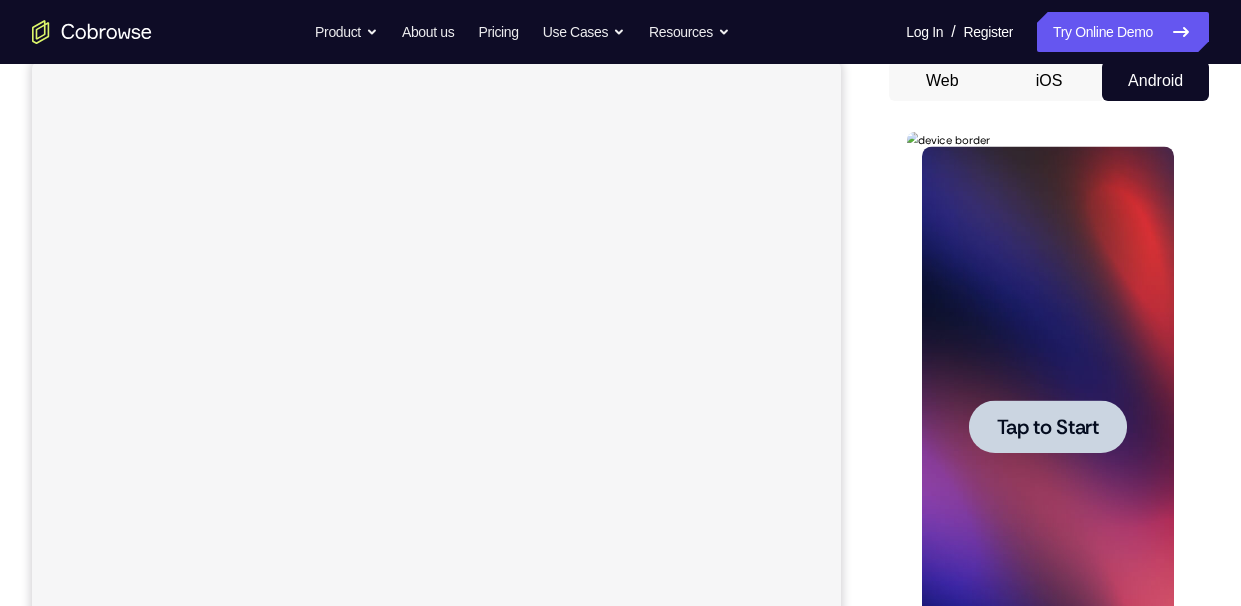 scroll, scrollTop: 0, scrollLeft: 0, axis: both 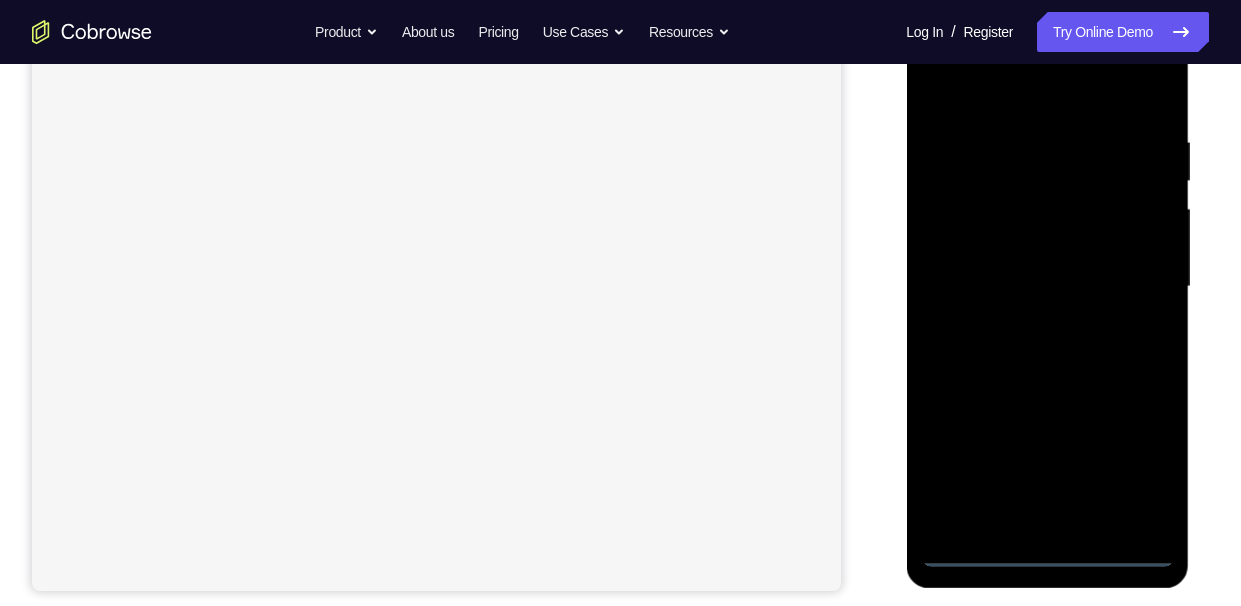 click at bounding box center [1047, 287] 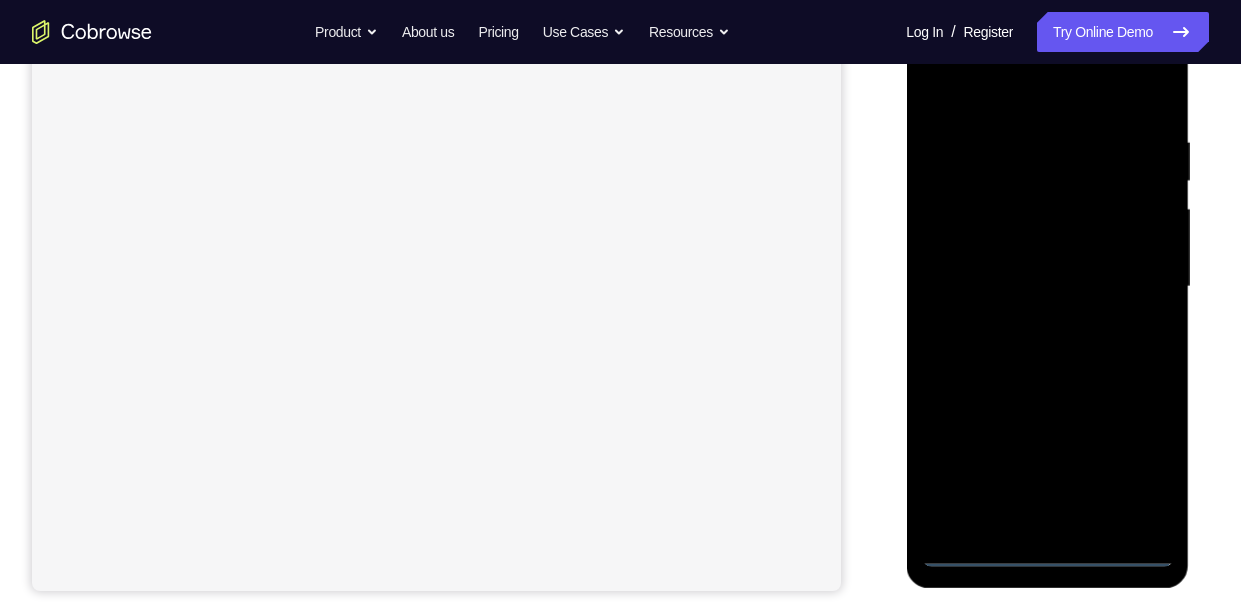 click at bounding box center (1047, 287) 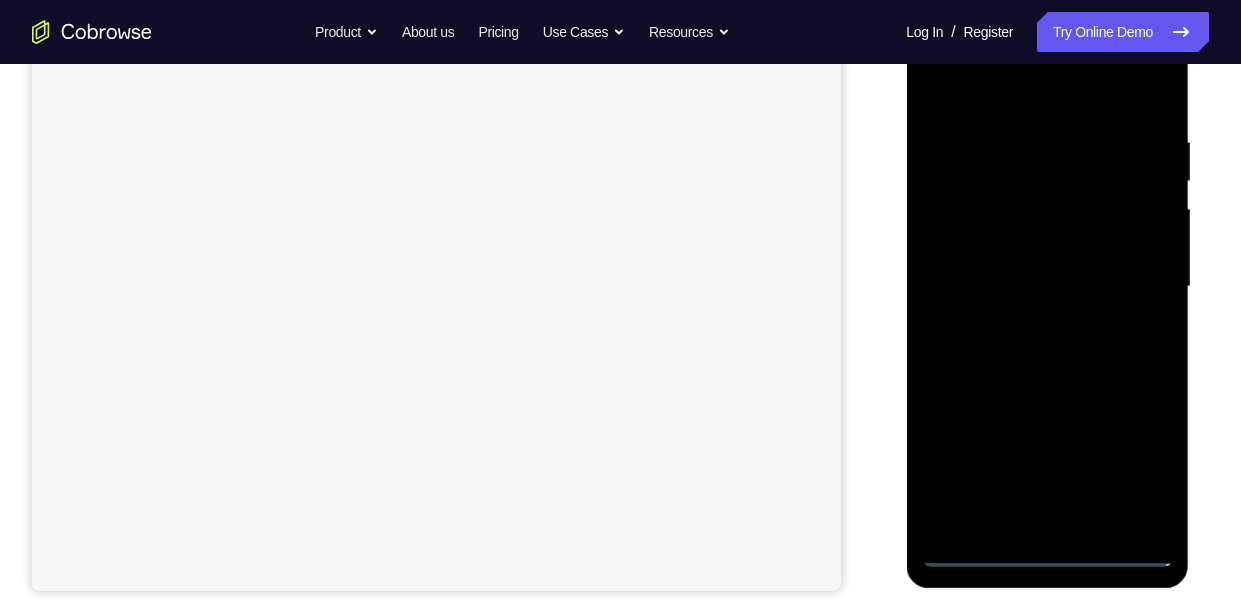 click at bounding box center [1047, 287] 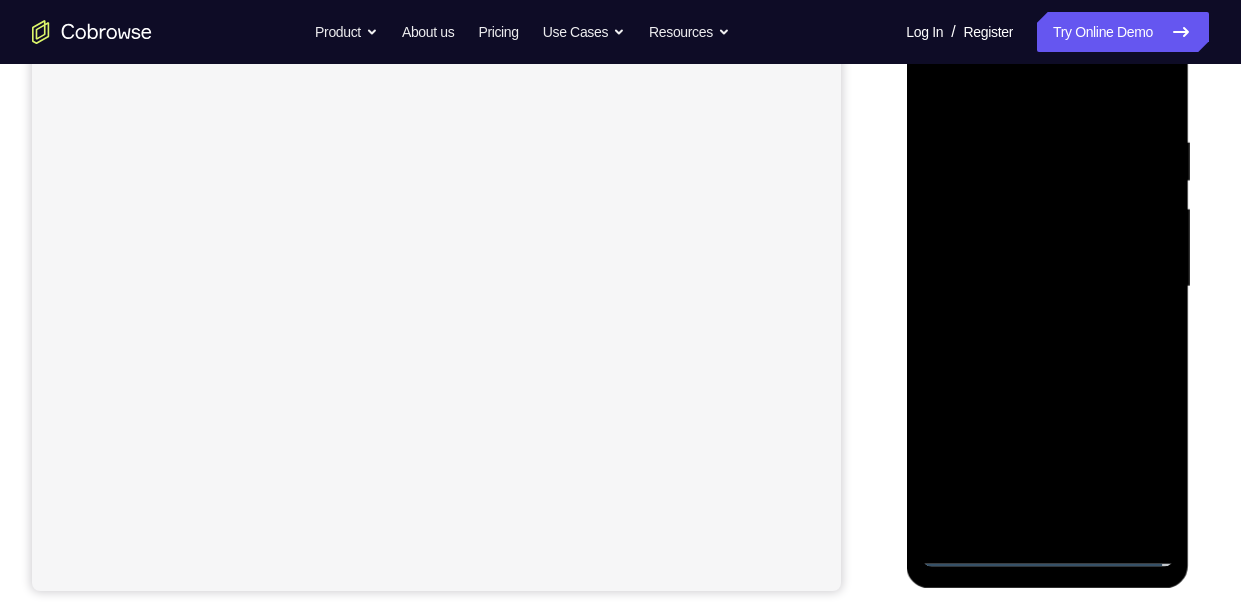 click at bounding box center [1047, 287] 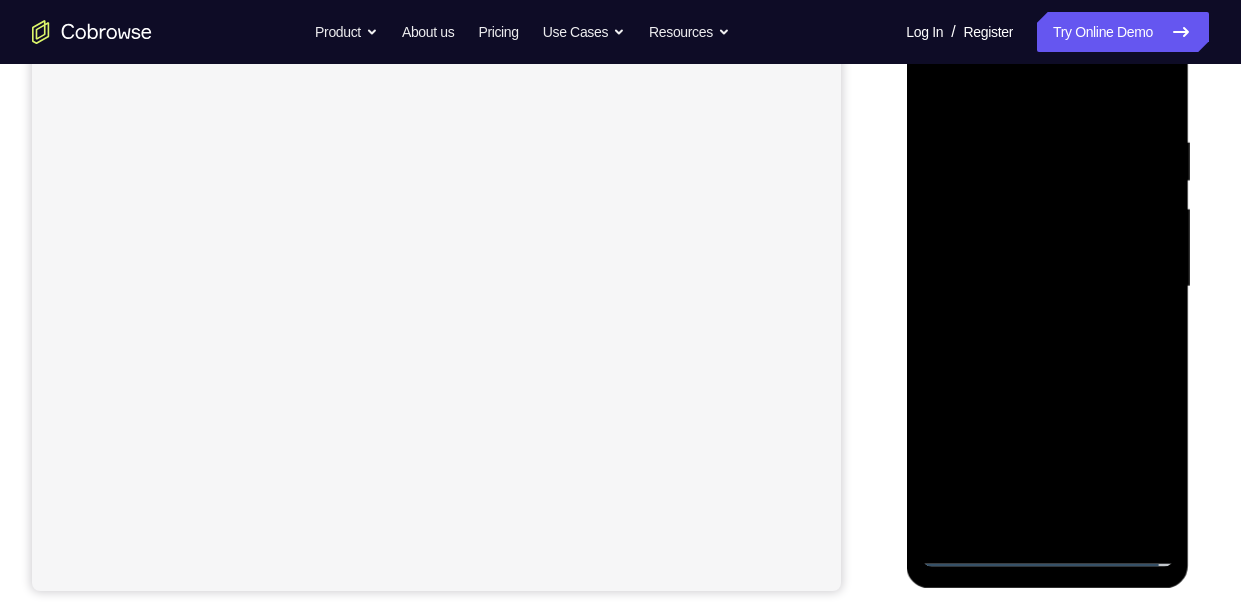click at bounding box center [1047, 287] 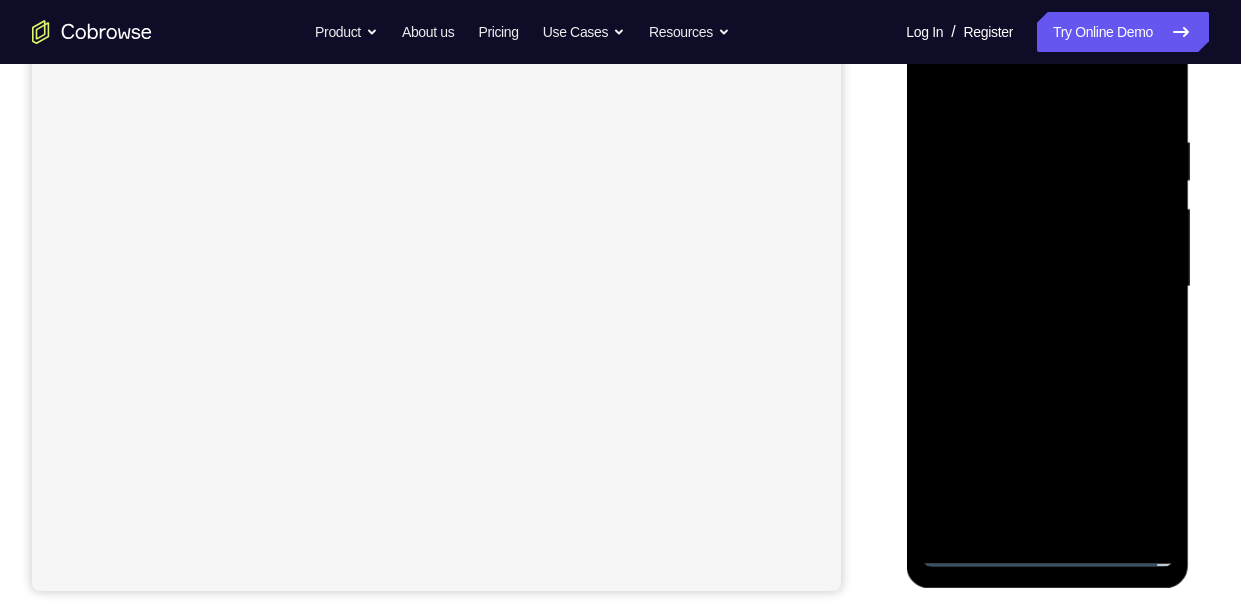 click at bounding box center [1047, 287] 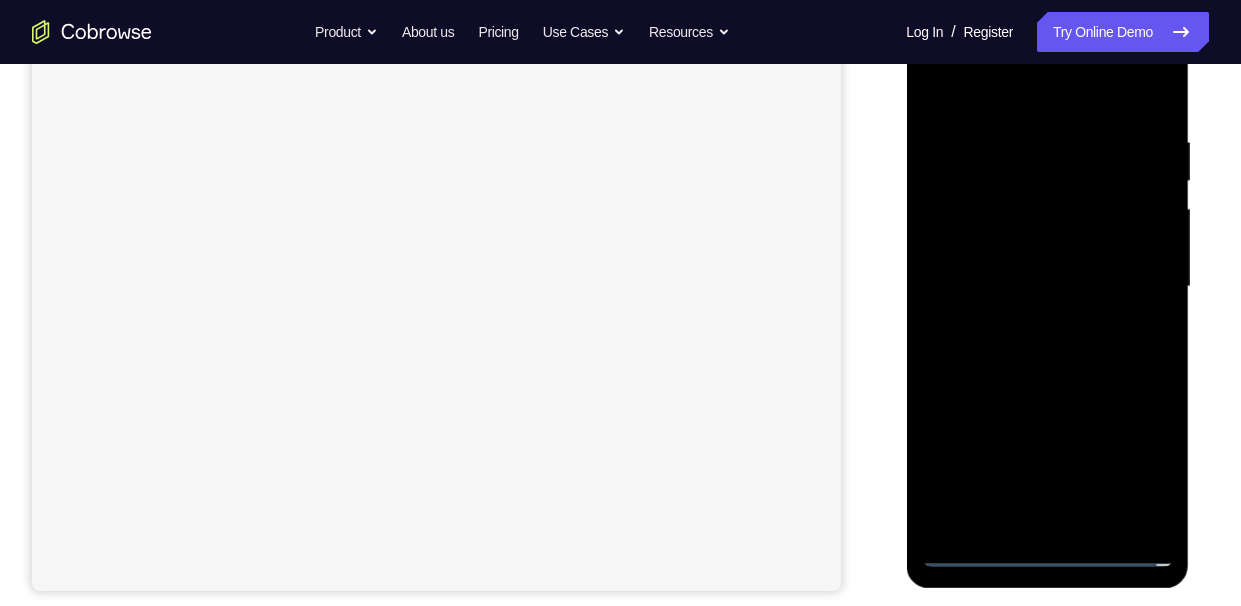 click at bounding box center [1047, 287] 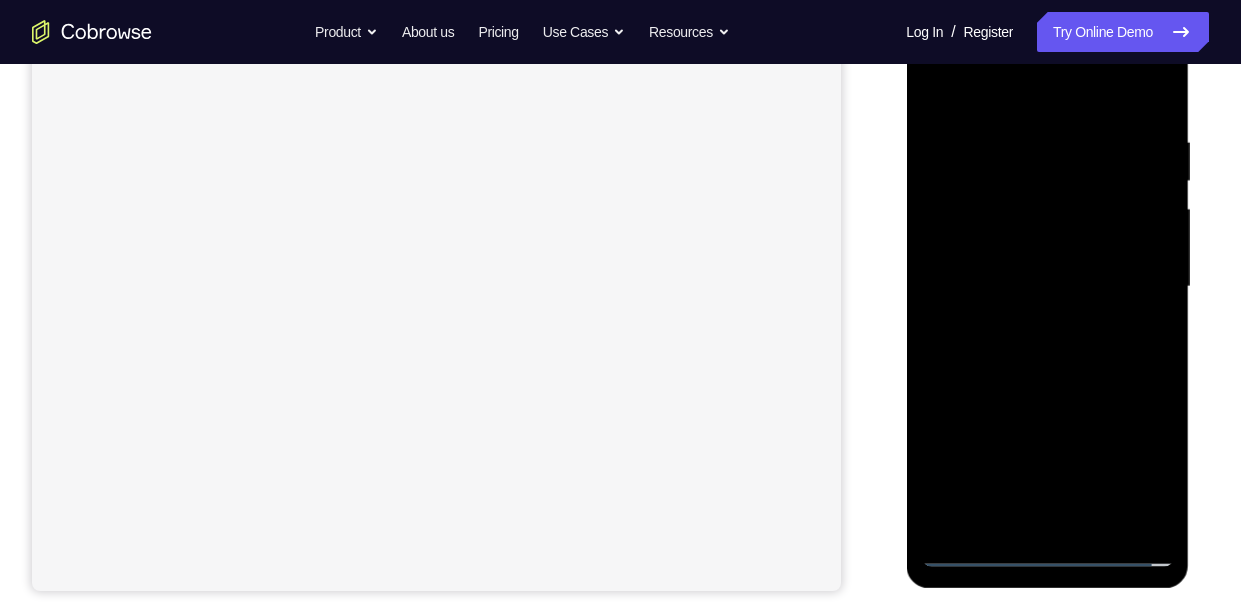 click at bounding box center [1047, 287] 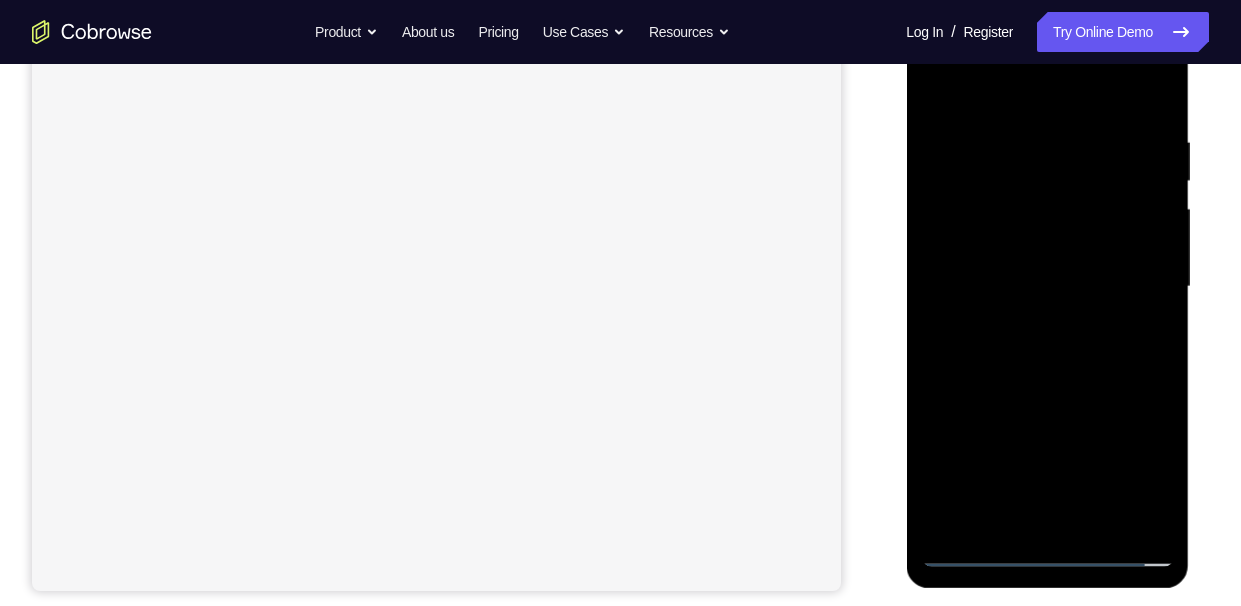 scroll, scrollTop: 405, scrollLeft: 0, axis: vertical 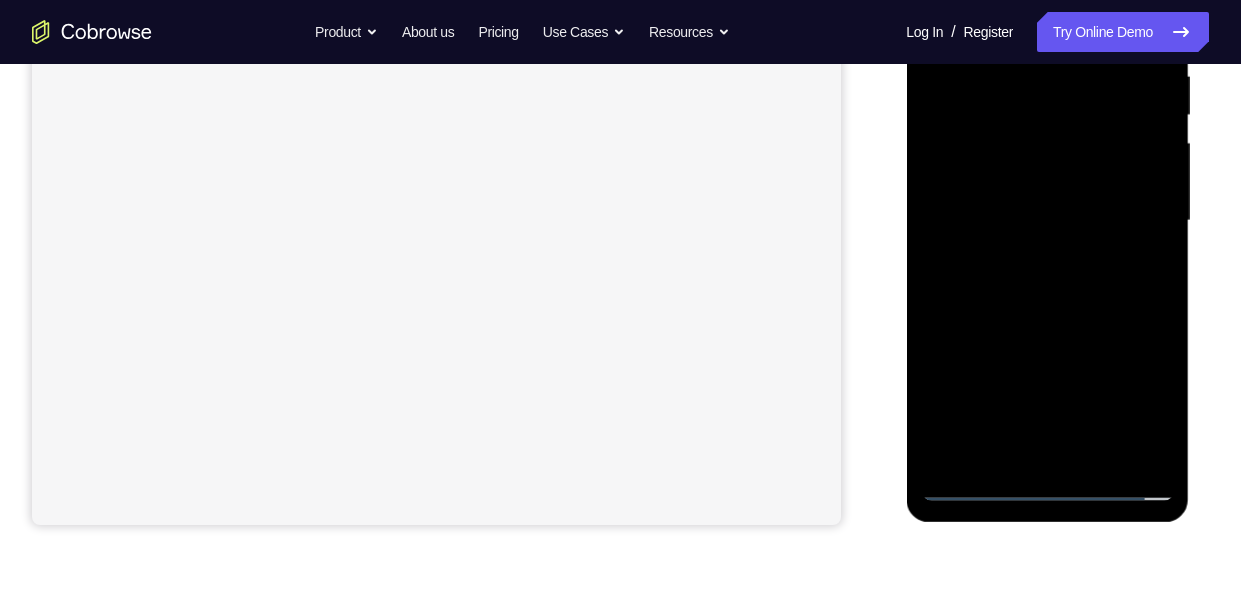 click at bounding box center (1047, 221) 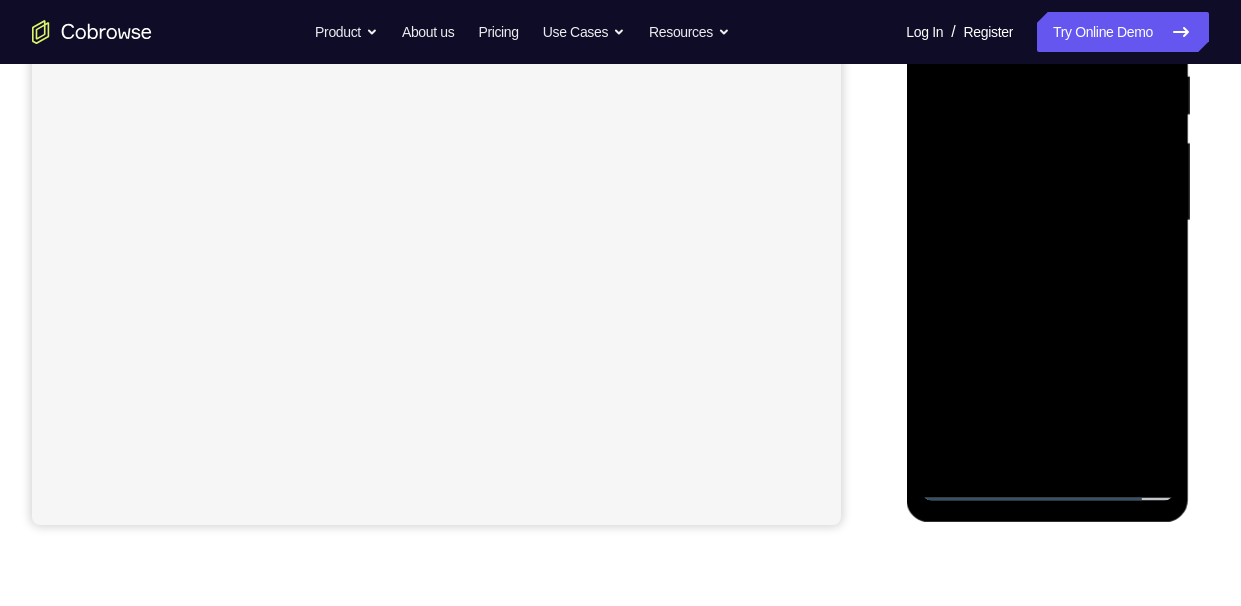 click at bounding box center [1047, 221] 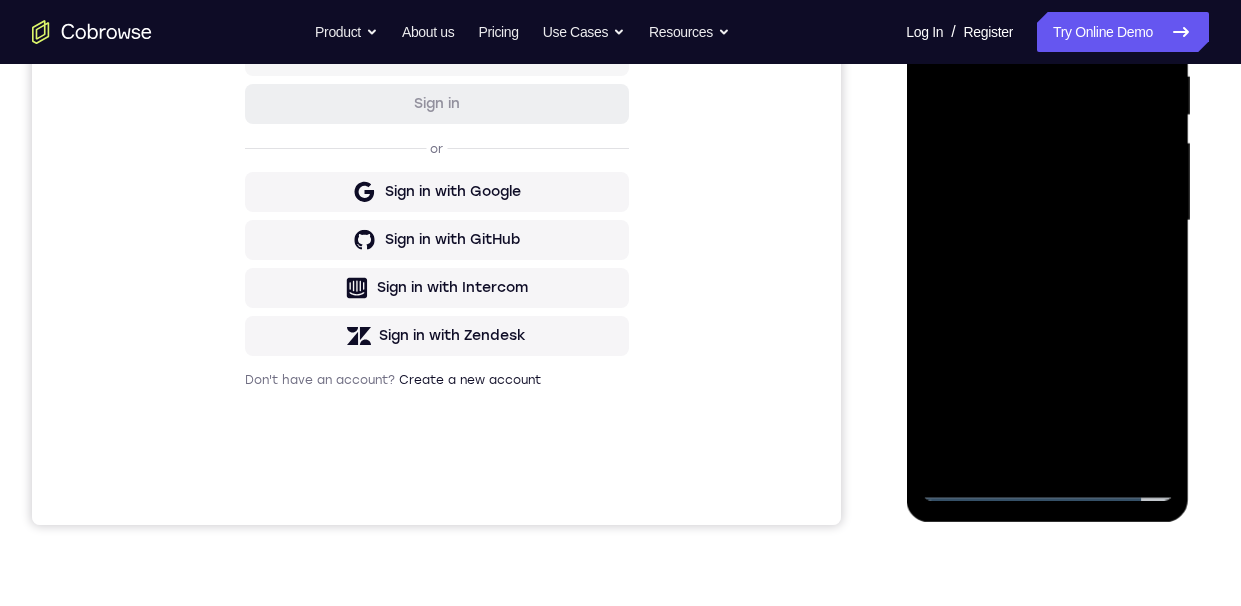 scroll, scrollTop: 0, scrollLeft: 0, axis: both 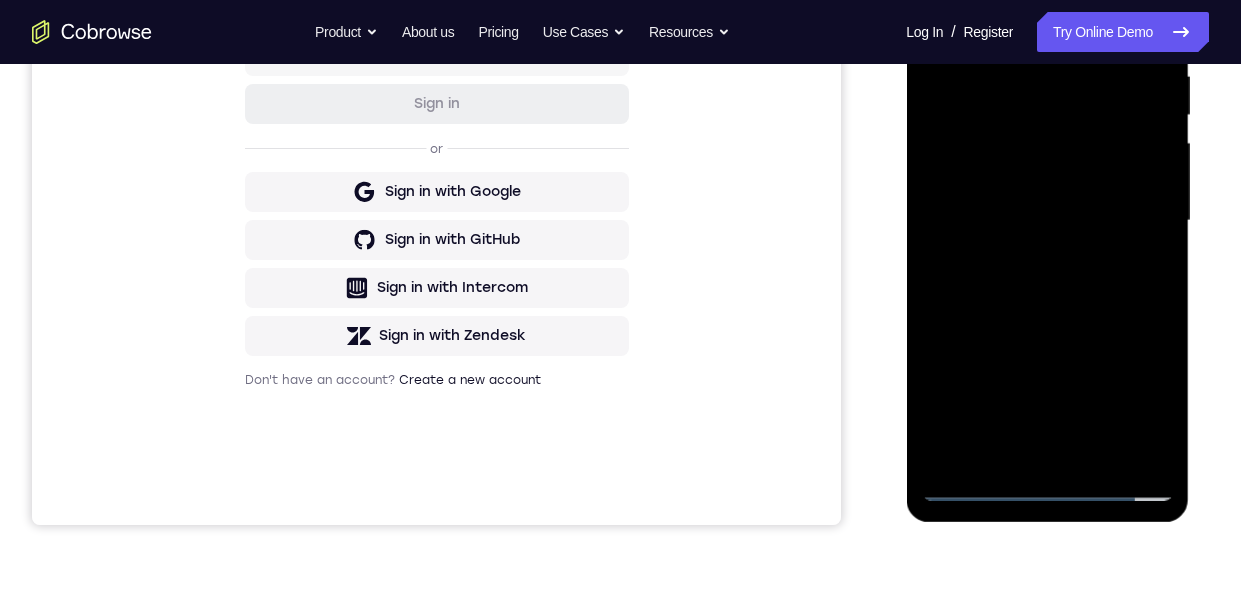 click at bounding box center (1047, 221) 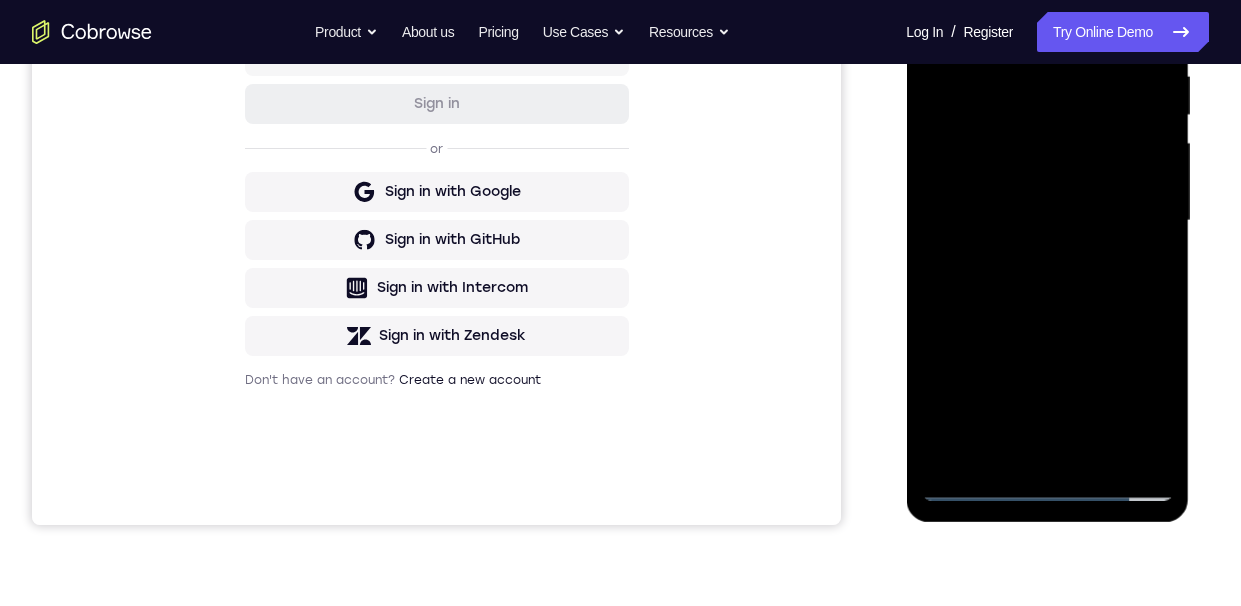 click at bounding box center [1047, 221] 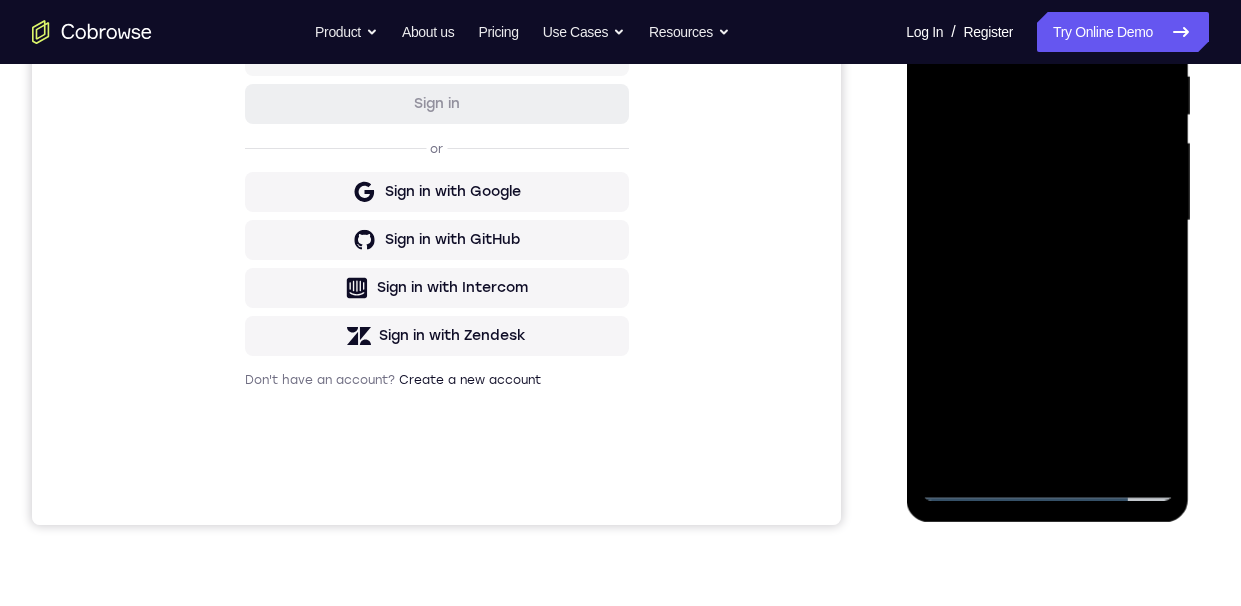 scroll, scrollTop: 331, scrollLeft: 0, axis: vertical 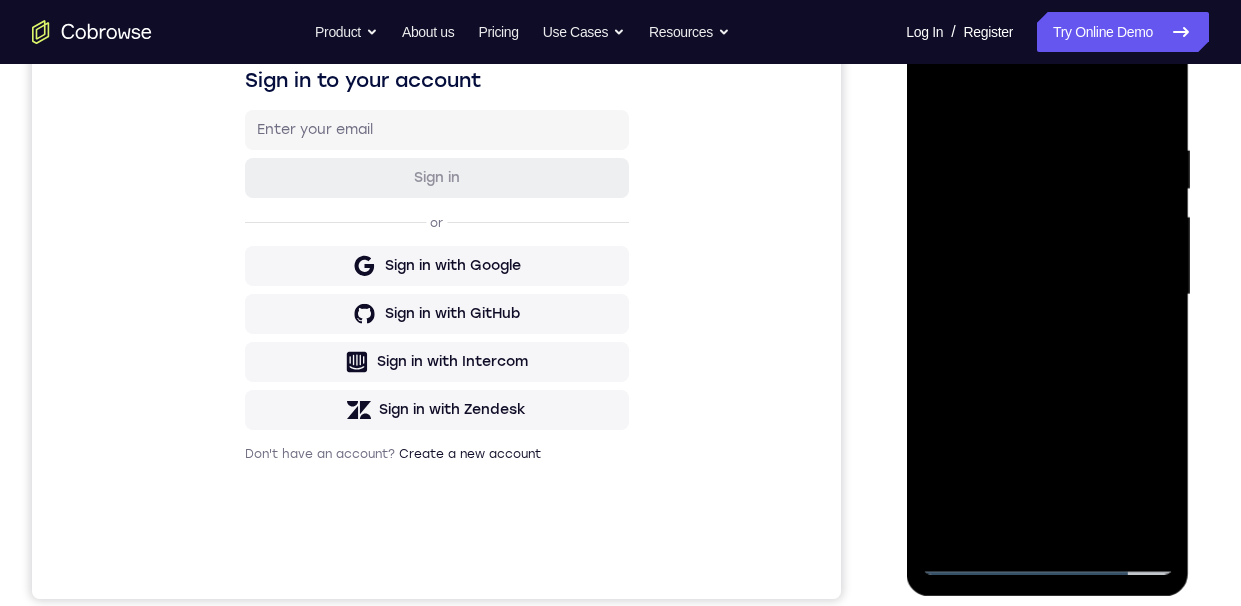 click at bounding box center (1047, 295) 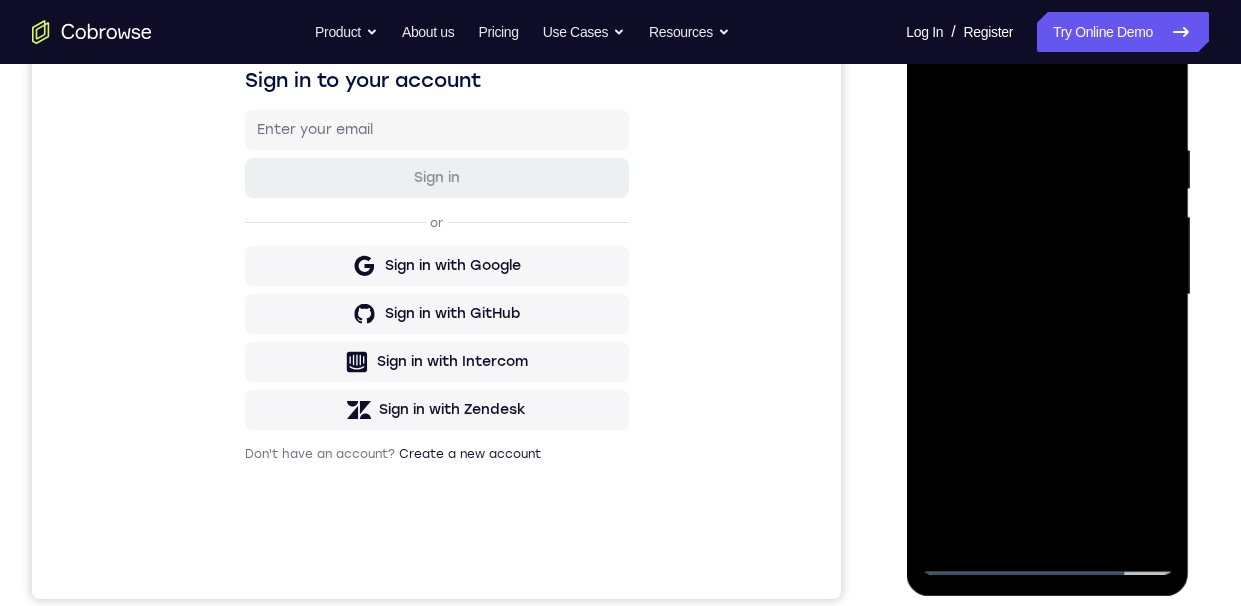 click at bounding box center [1047, 295] 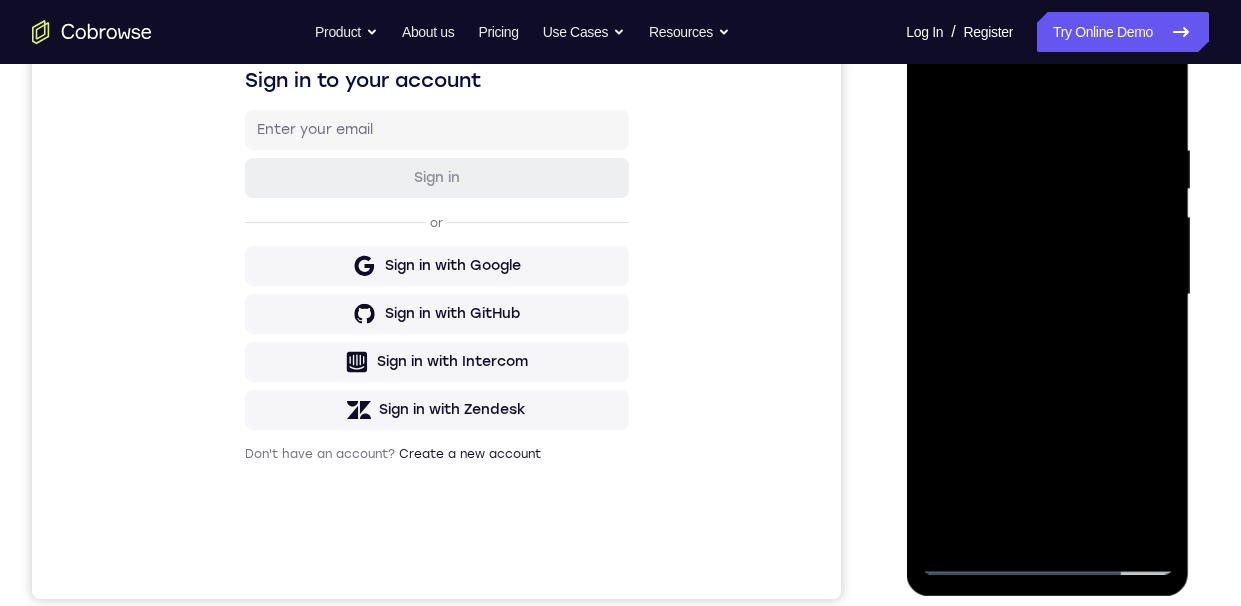 click at bounding box center (1047, 295) 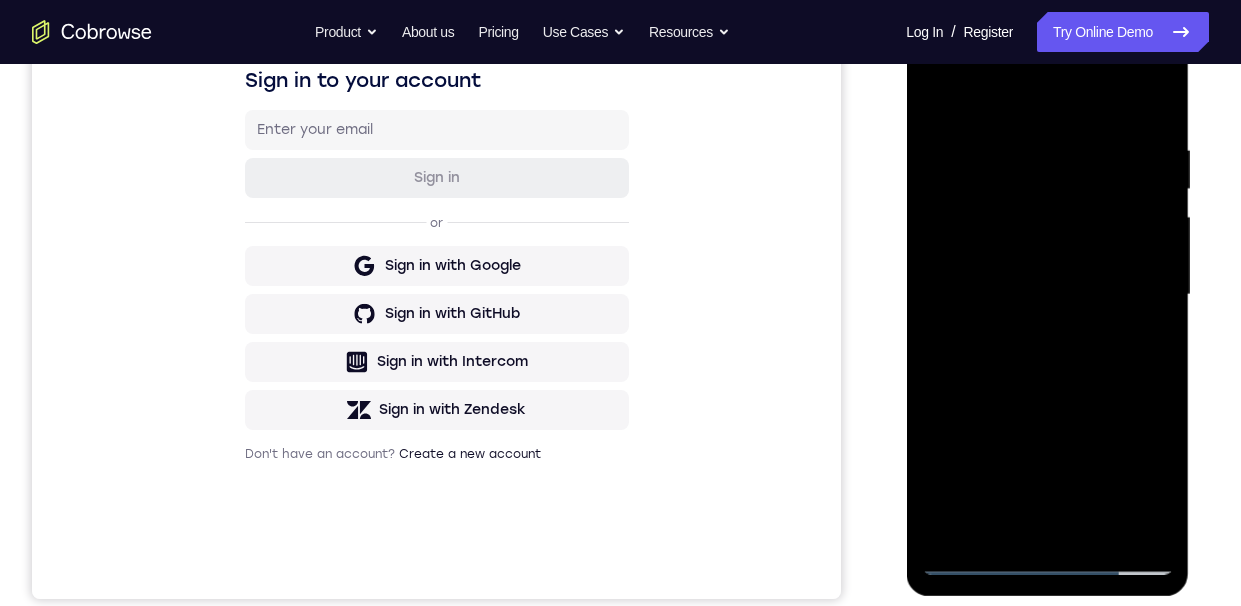 click at bounding box center [1047, 295] 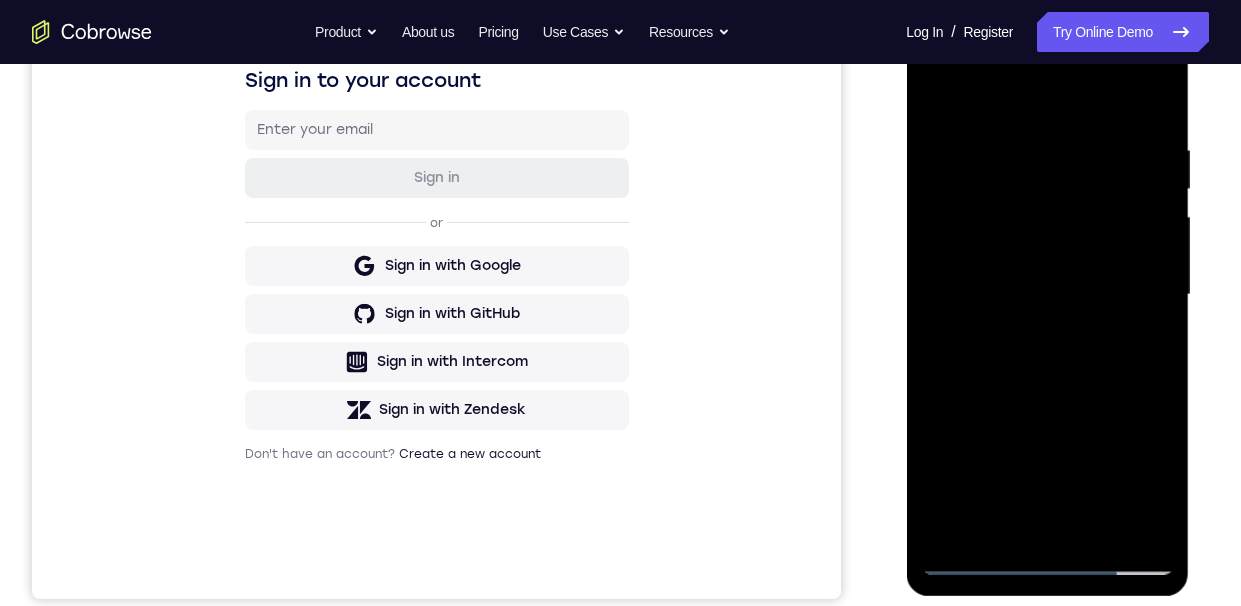 click at bounding box center (1047, 295) 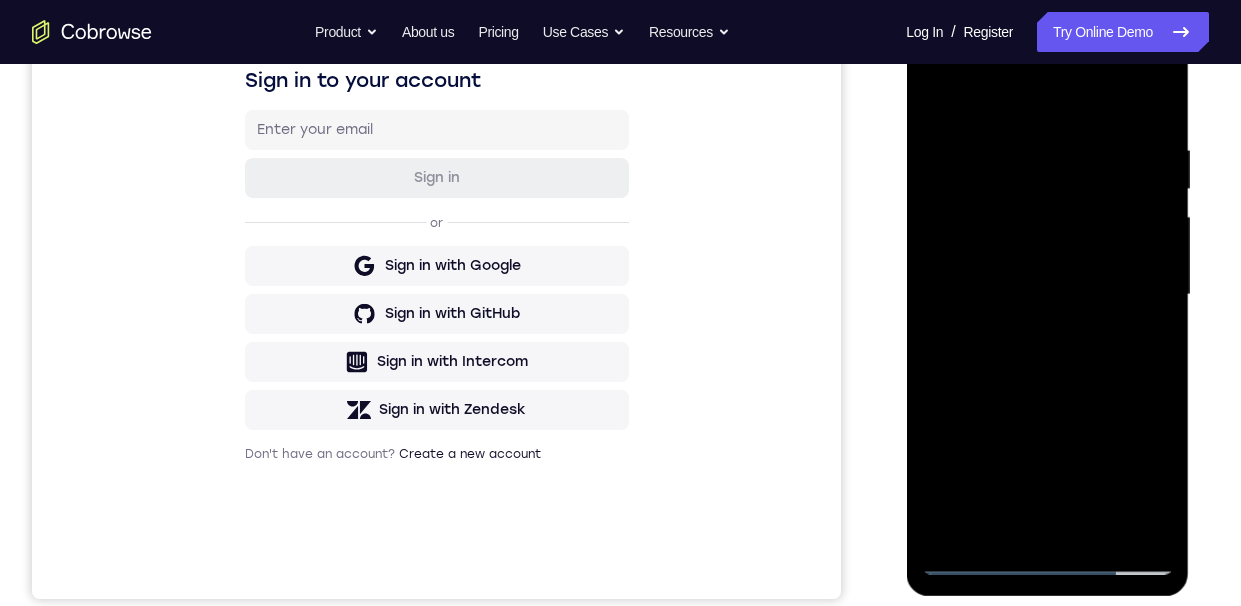 click at bounding box center (1047, 295) 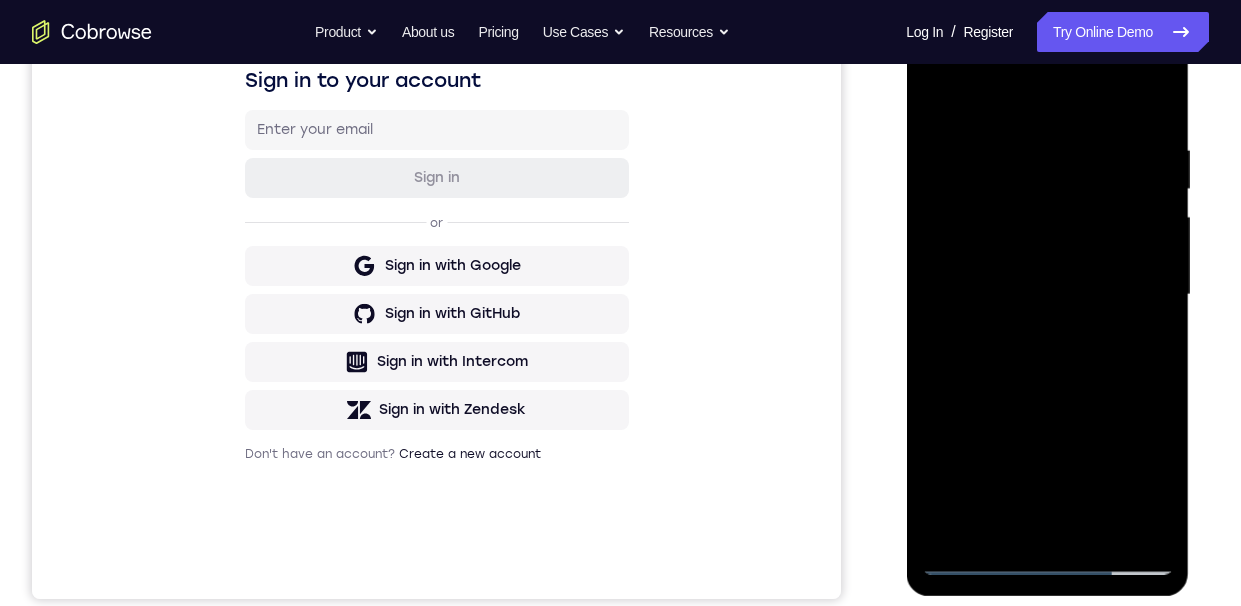 click at bounding box center [1047, 295] 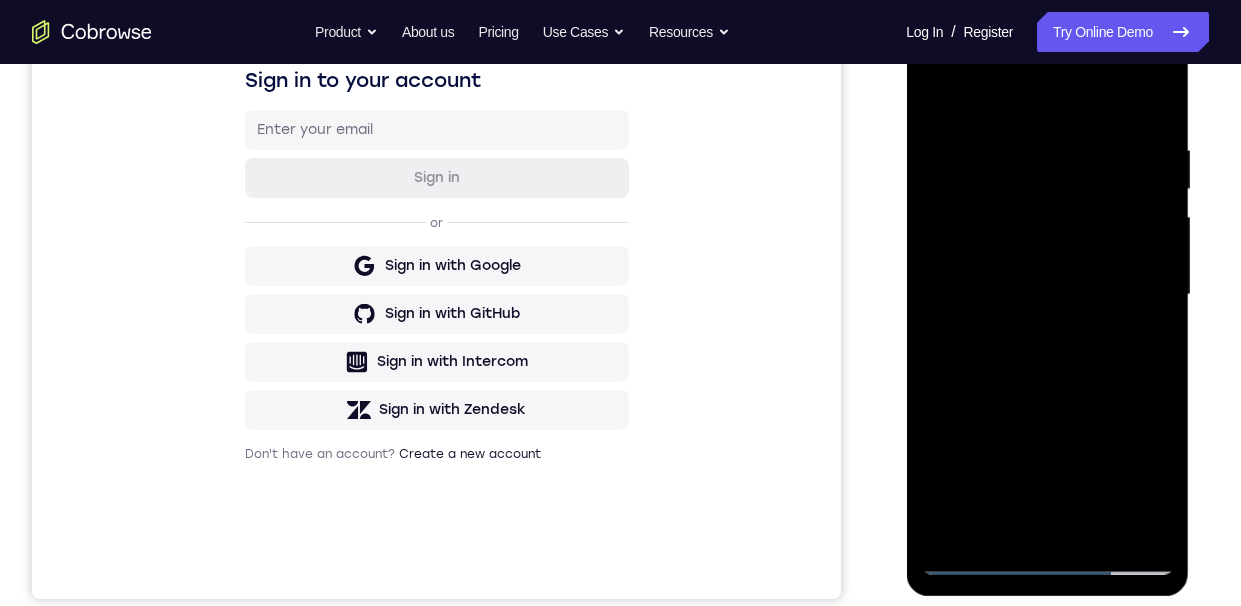 click at bounding box center (1047, 295) 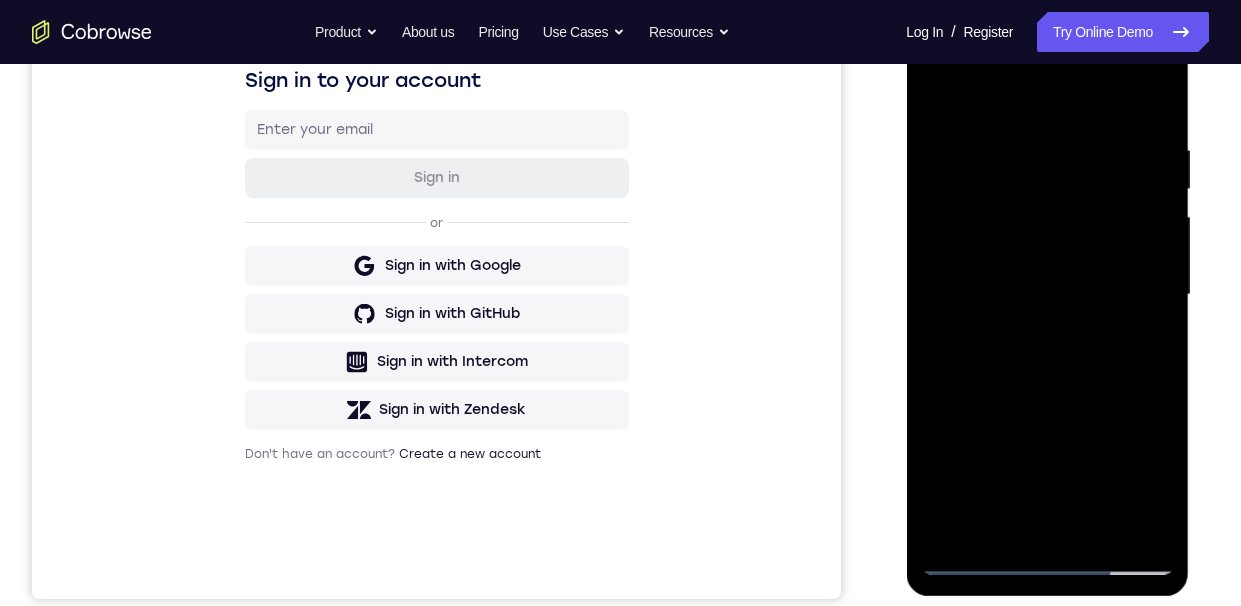 click at bounding box center [1047, 295] 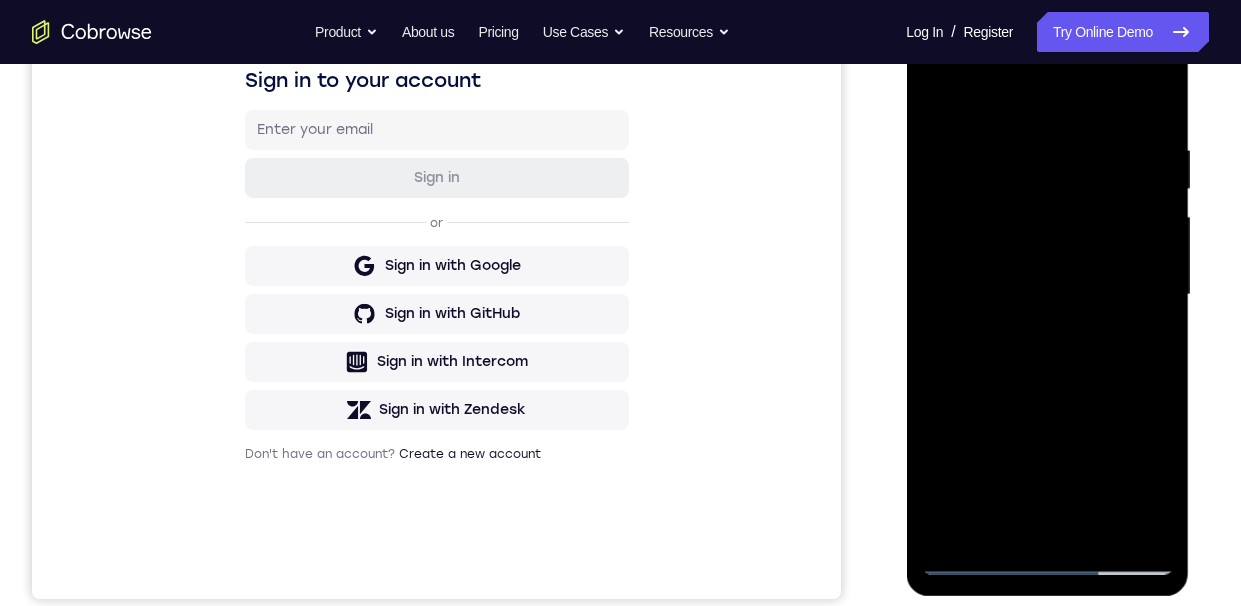 click at bounding box center (1047, 295) 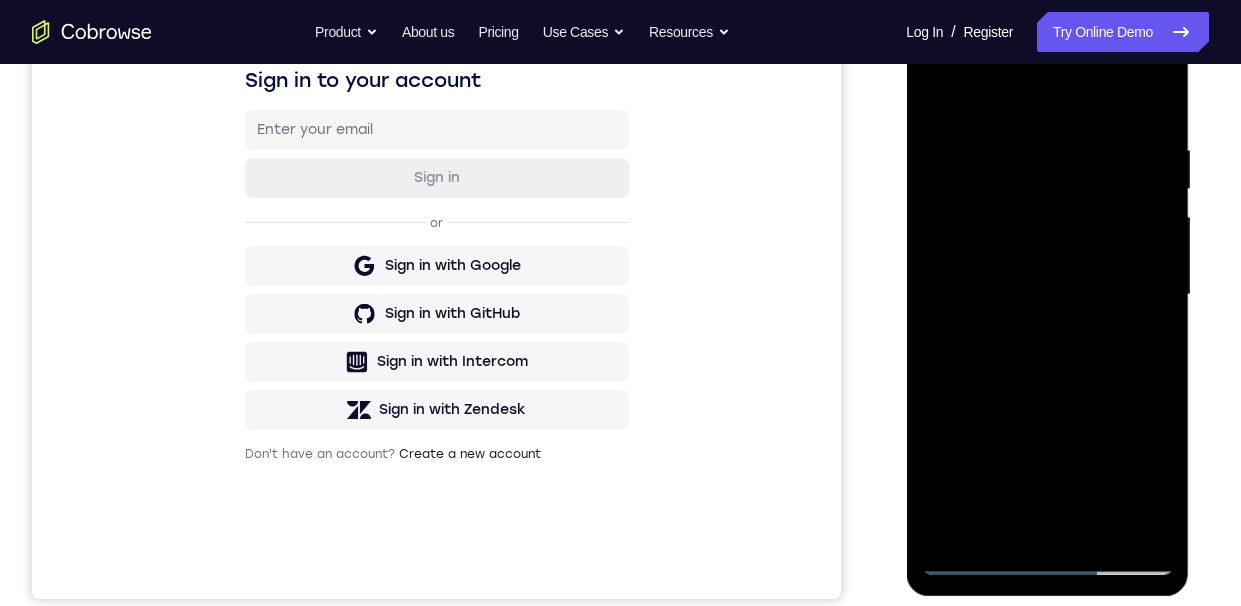 click at bounding box center [1047, 295] 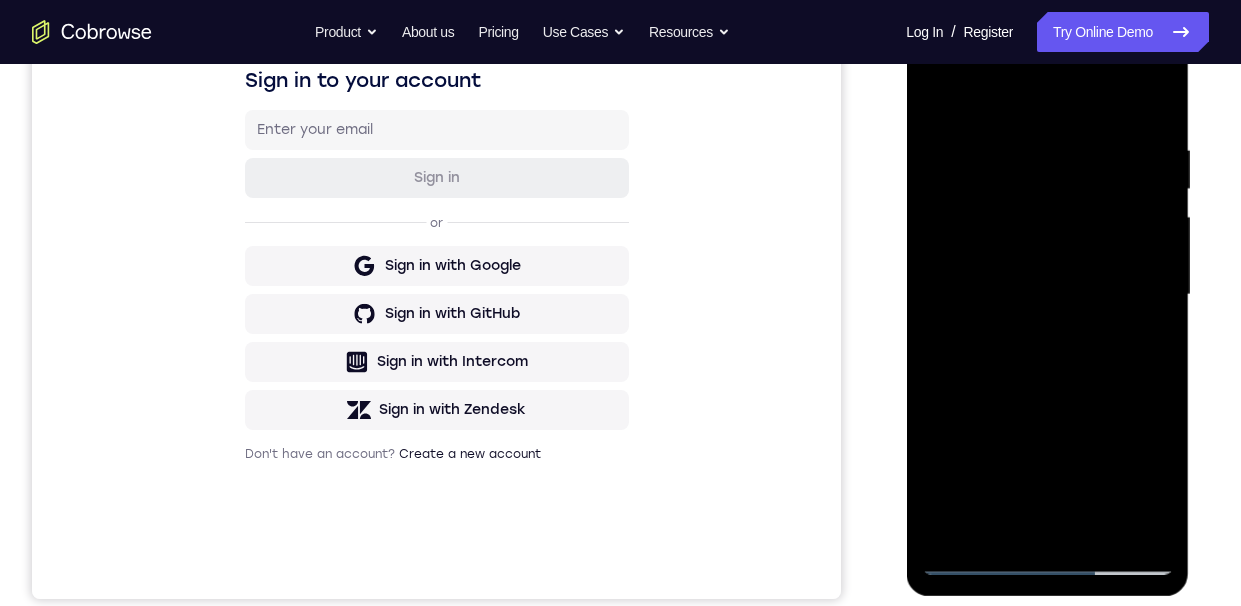 click at bounding box center (1047, 295) 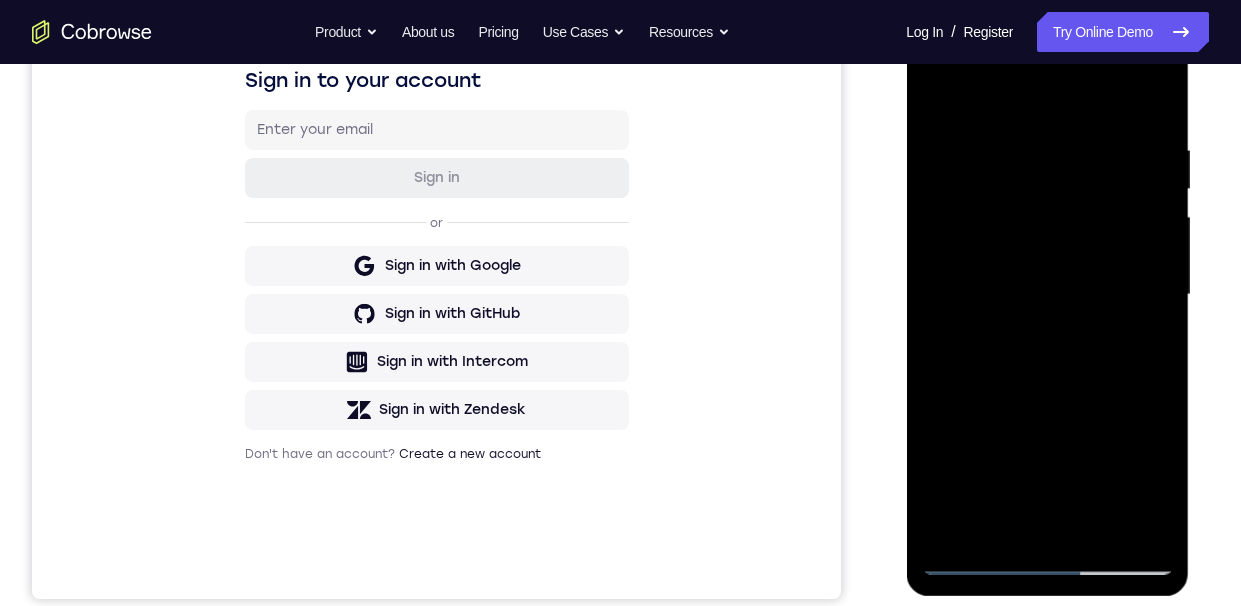click at bounding box center [1047, 295] 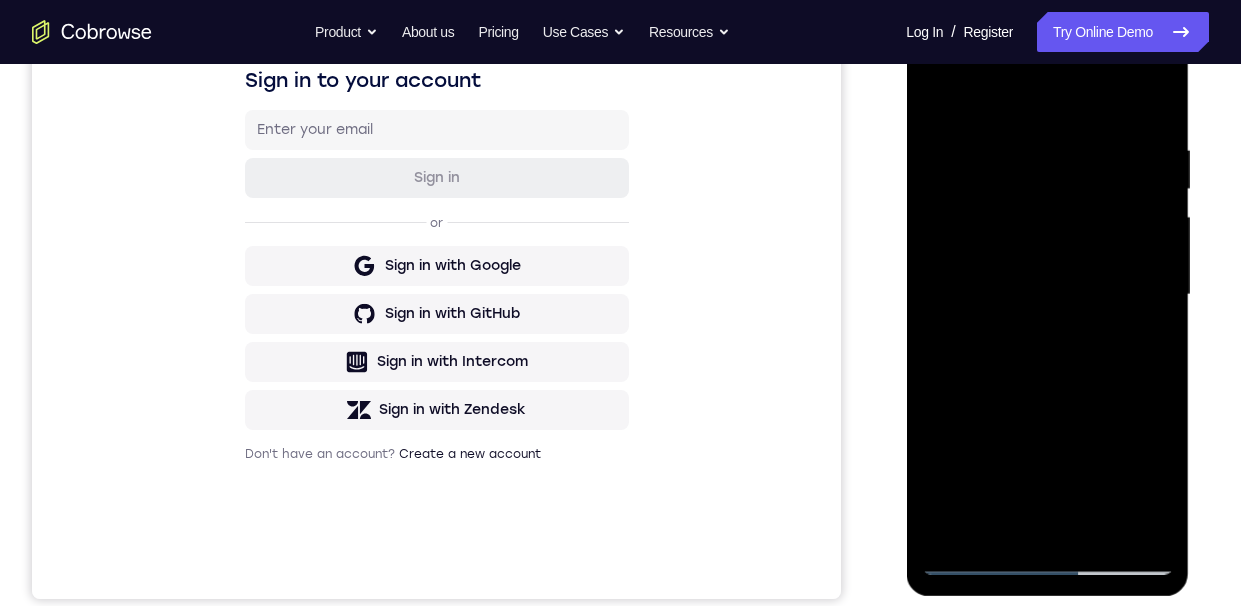 click at bounding box center (1047, 295) 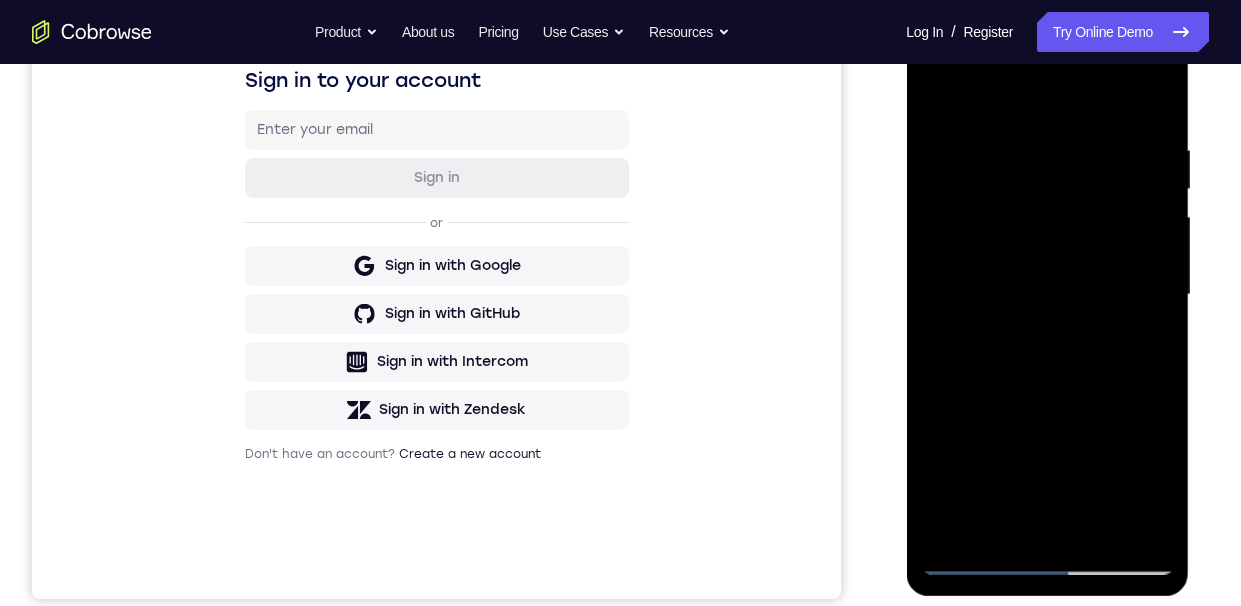 click at bounding box center [1047, 295] 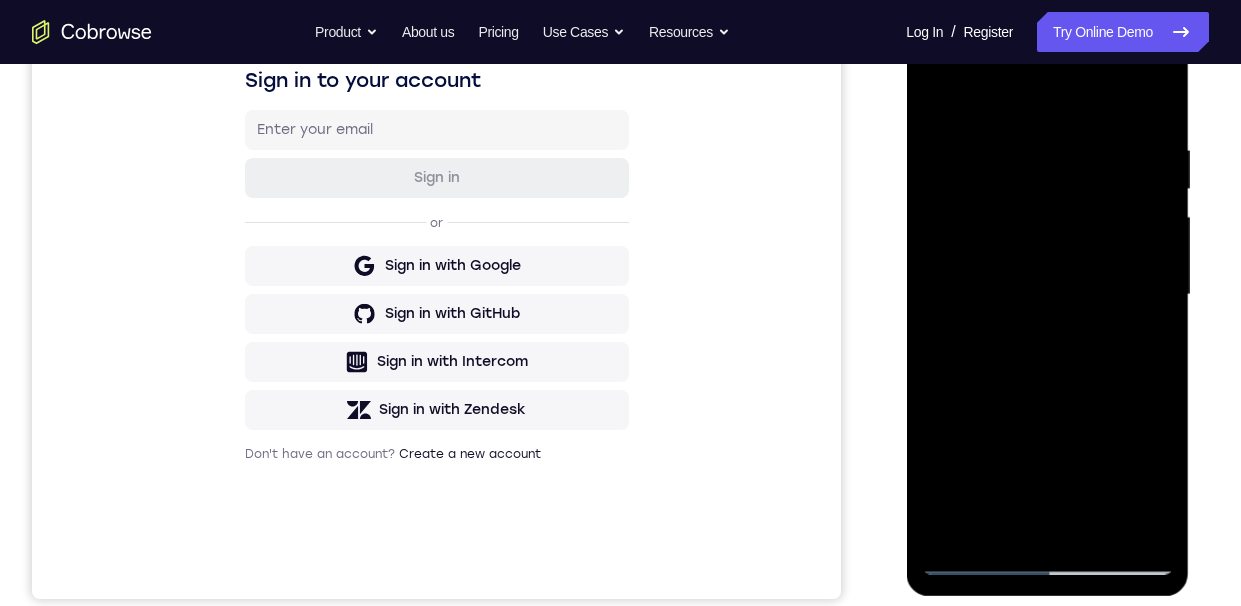 click at bounding box center (1047, 295) 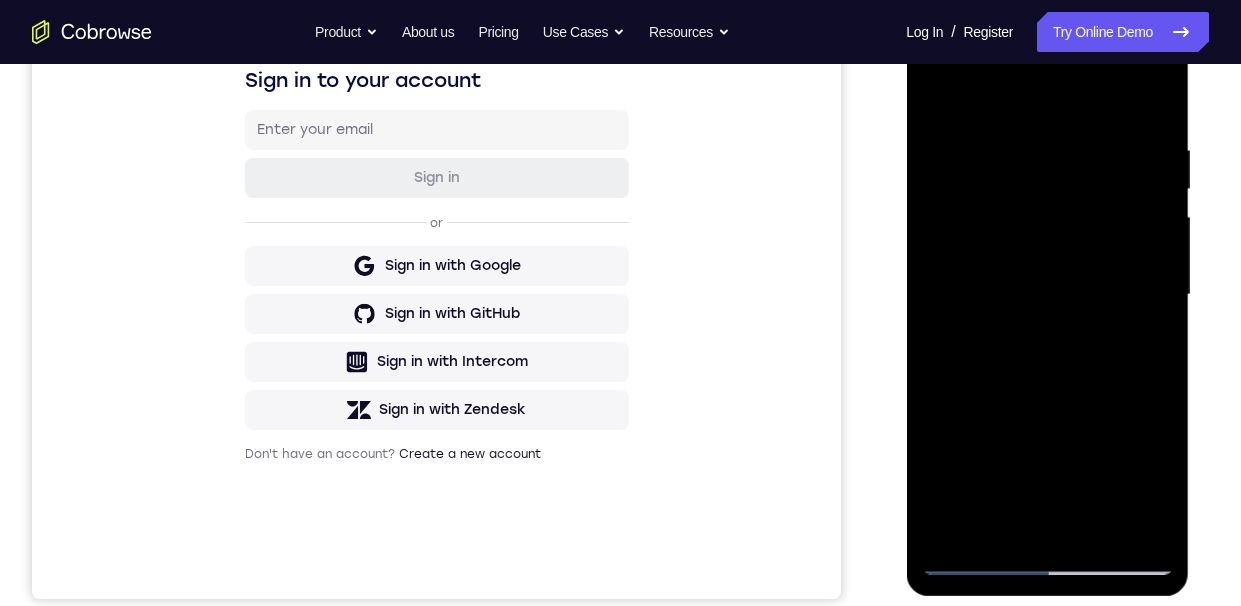 click at bounding box center (1047, 295) 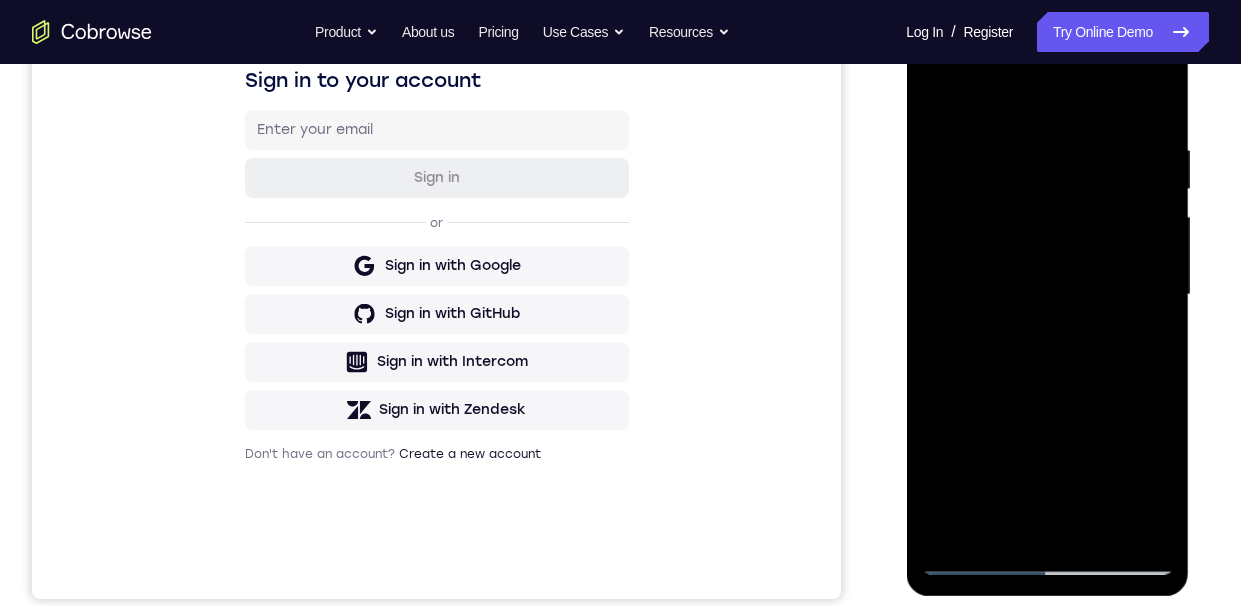 click at bounding box center (1047, 295) 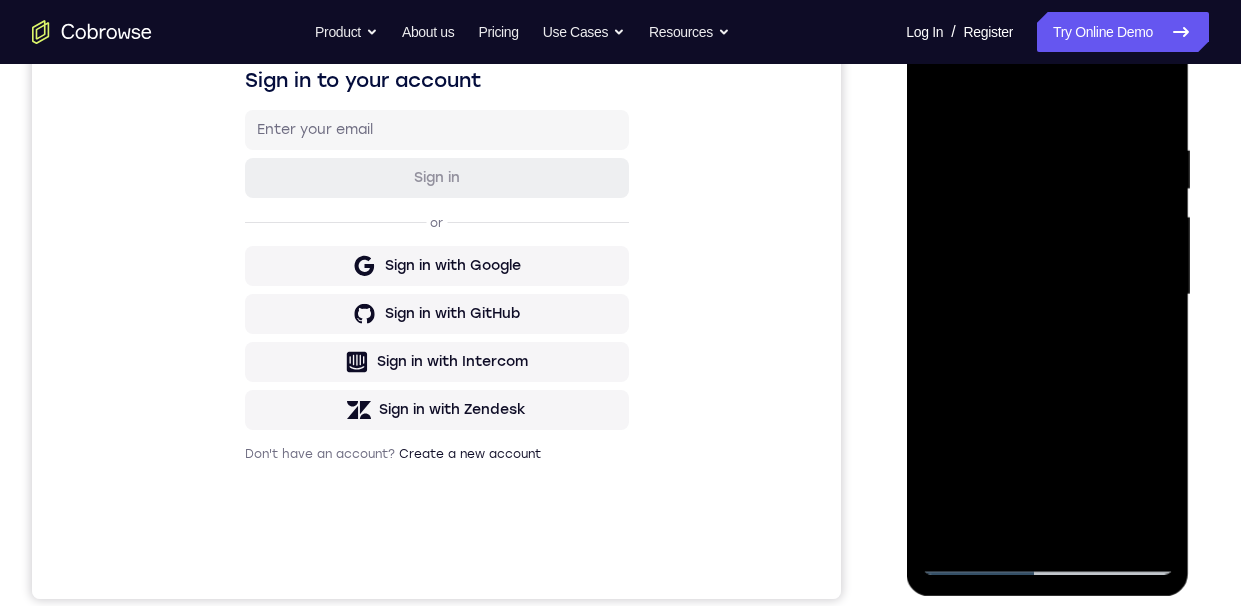 click at bounding box center [1047, 295] 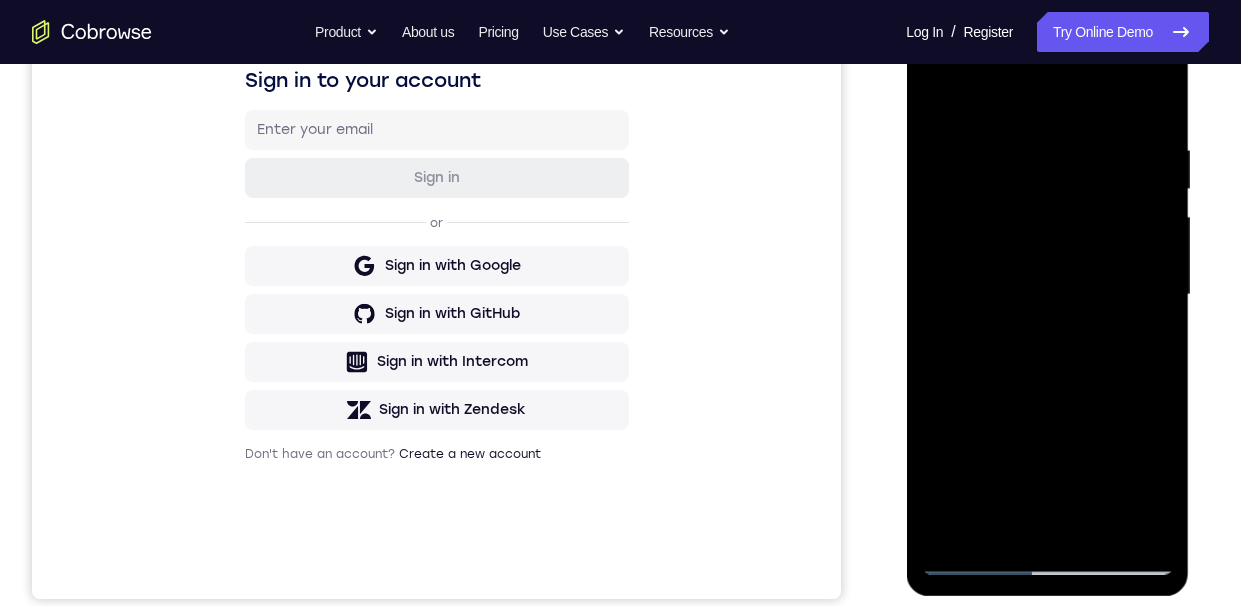 click at bounding box center (1047, 295) 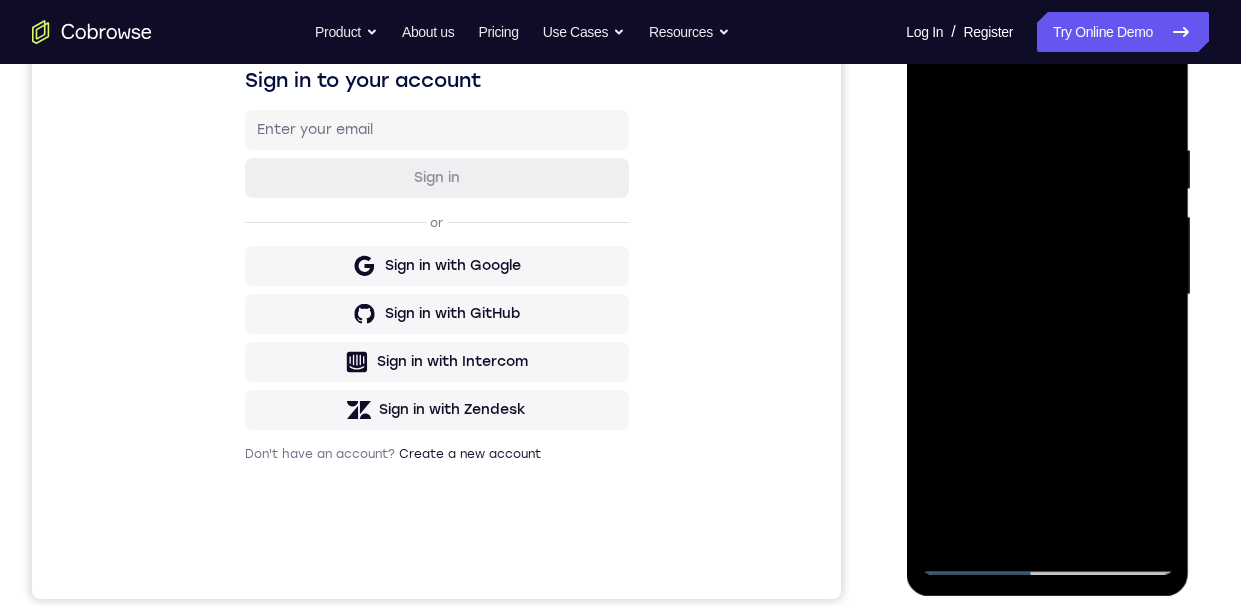 click at bounding box center [1047, 295] 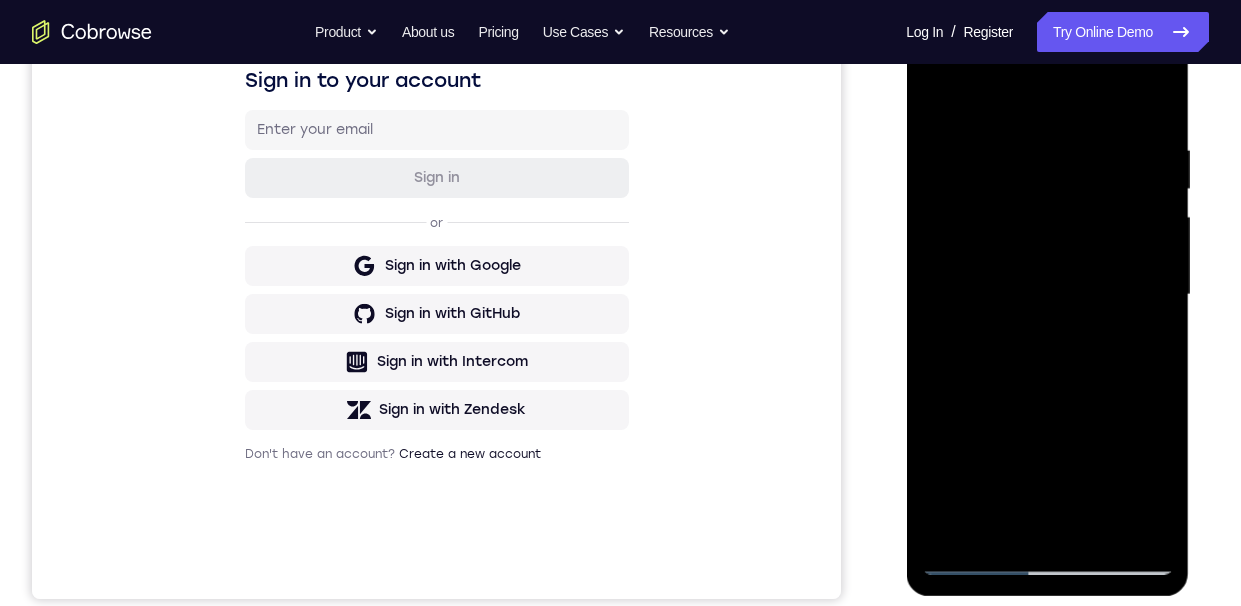 click at bounding box center (1047, 295) 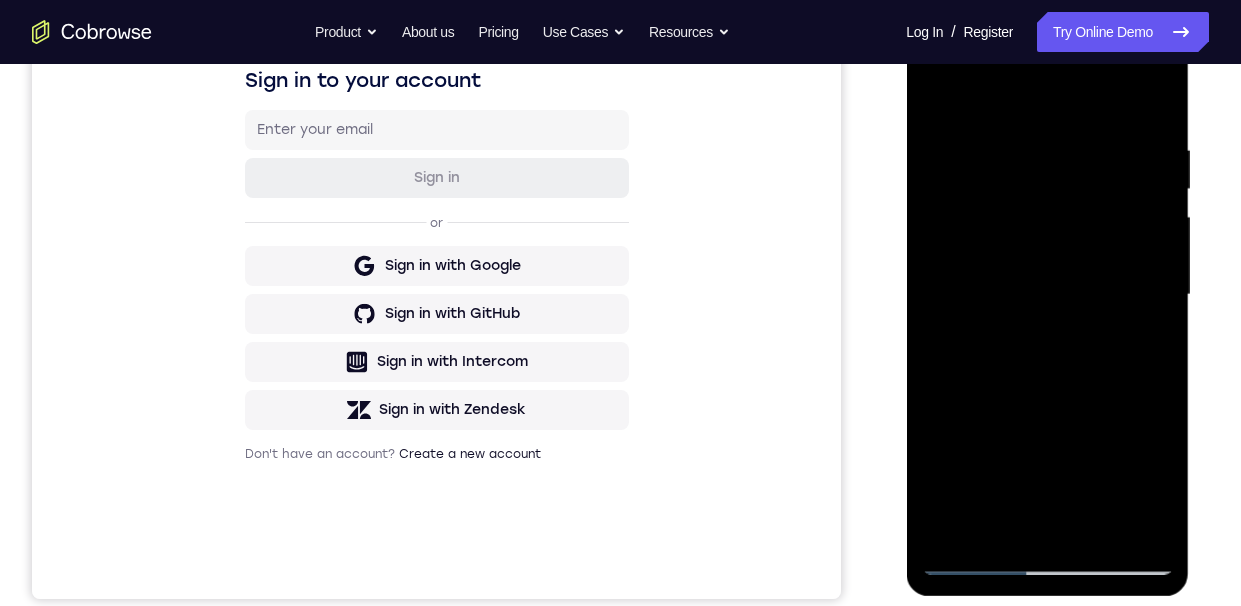 click at bounding box center (1047, 295) 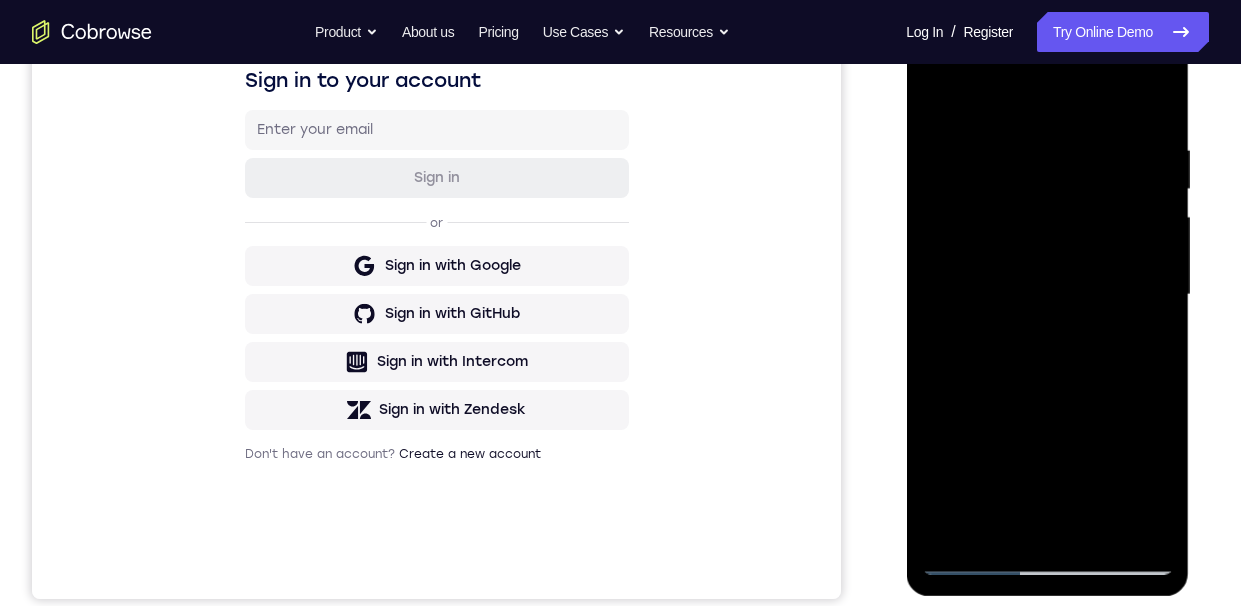 click at bounding box center (1047, 295) 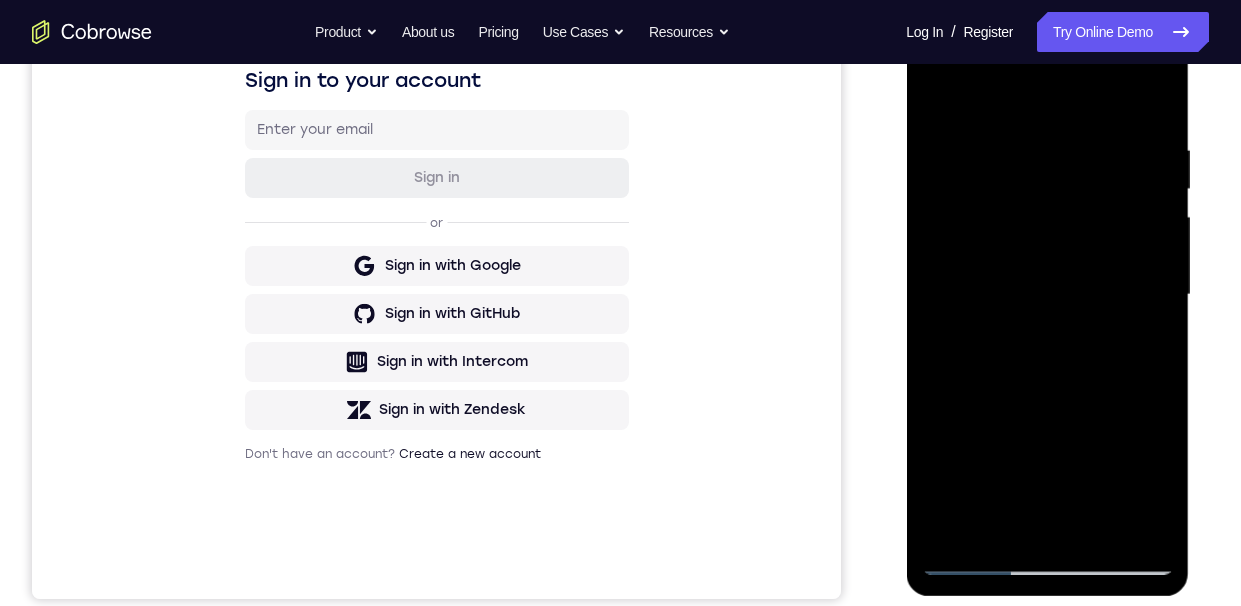 click at bounding box center [1047, 295] 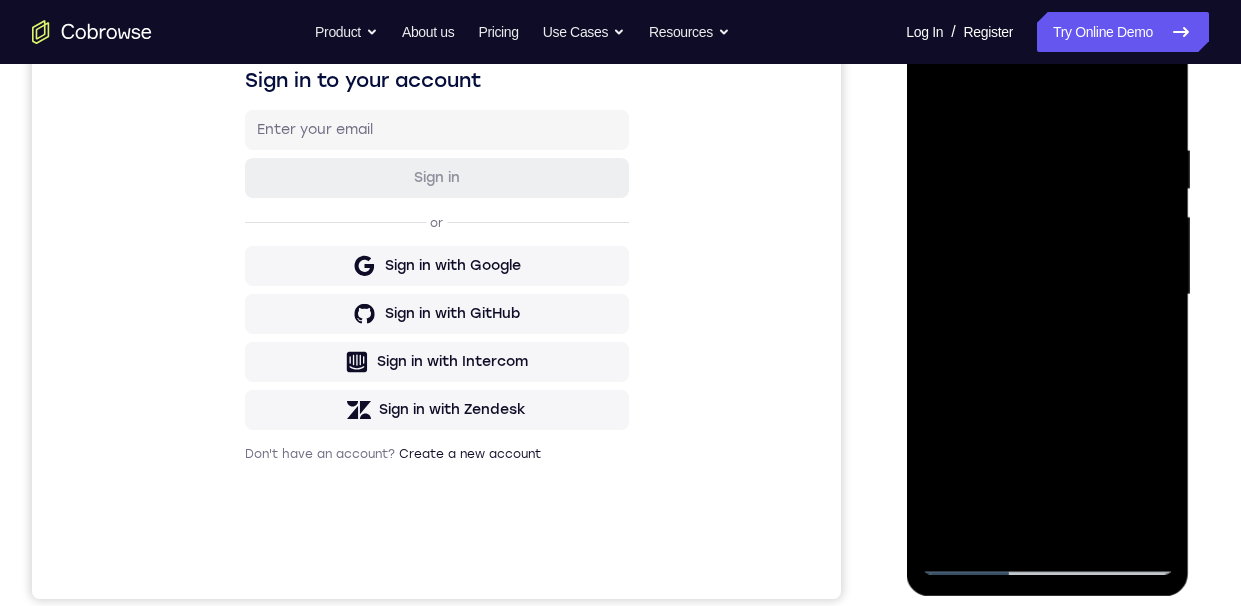 click at bounding box center (1047, 295) 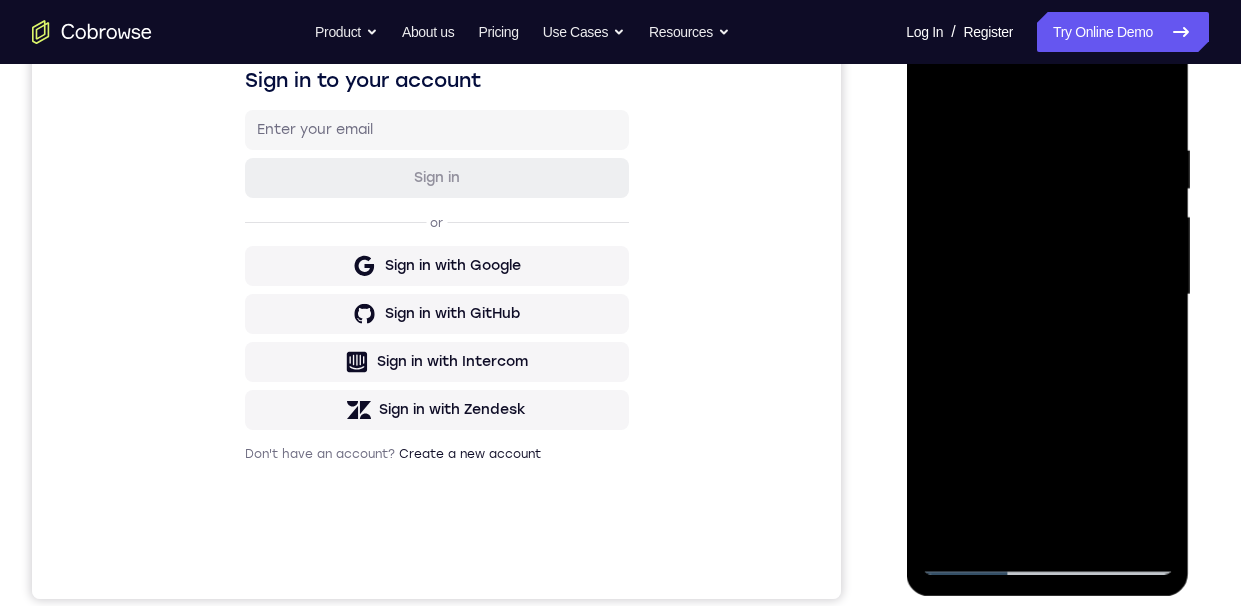 click at bounding box center (1047, 295) 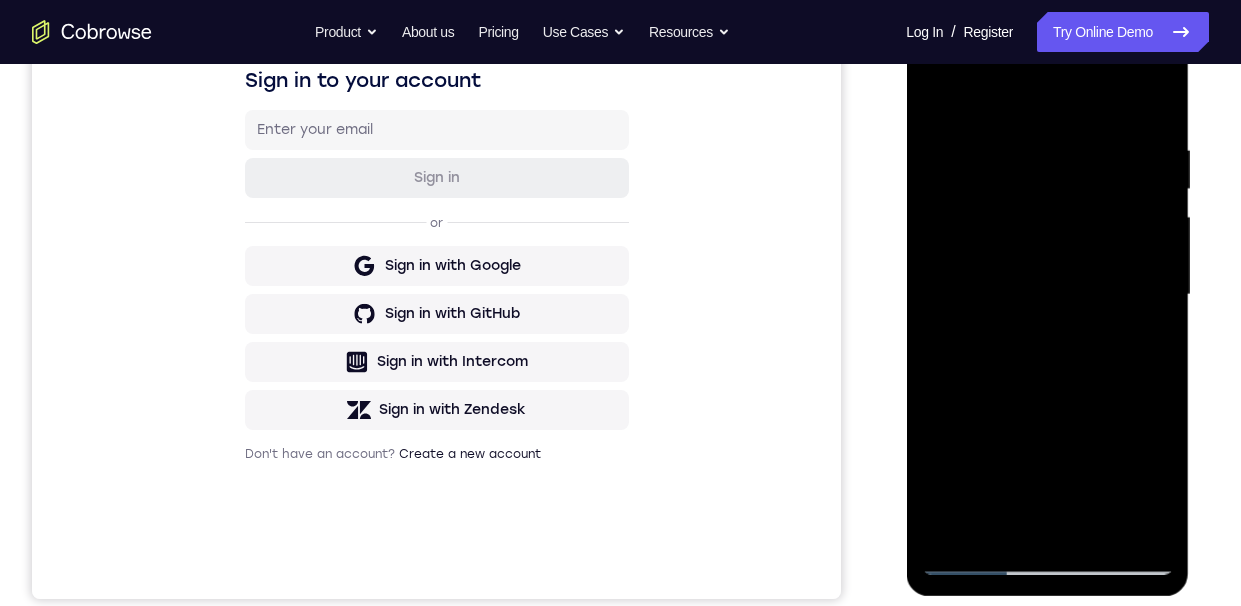 click at bounding box center (1047, 295) 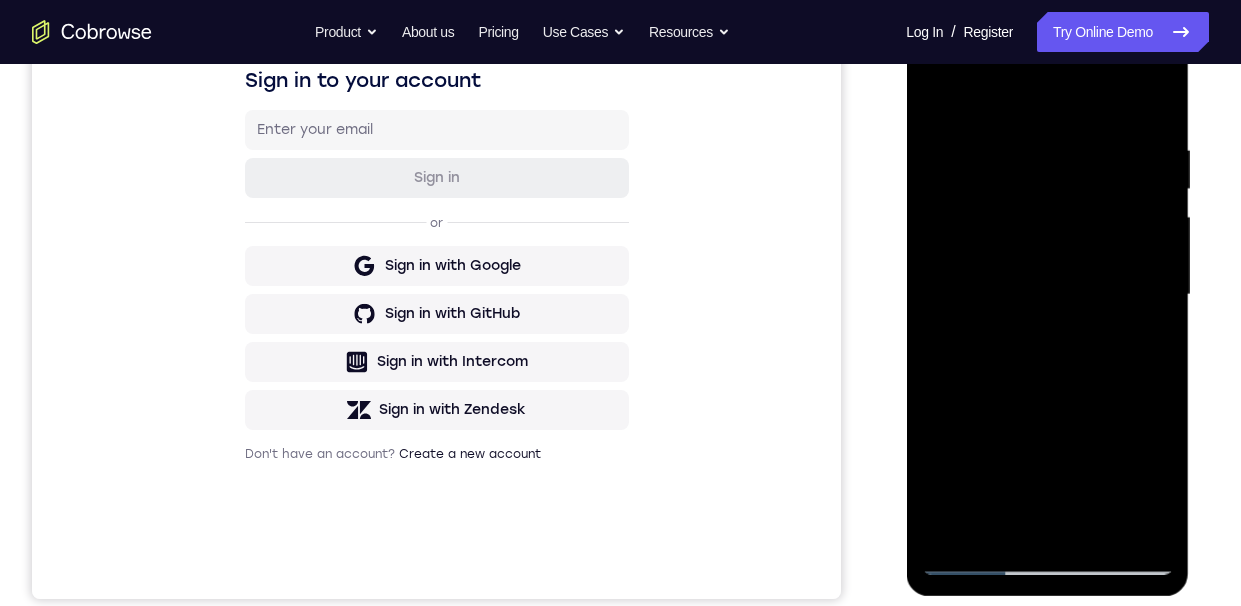 click at bounding box center [1047, 295] 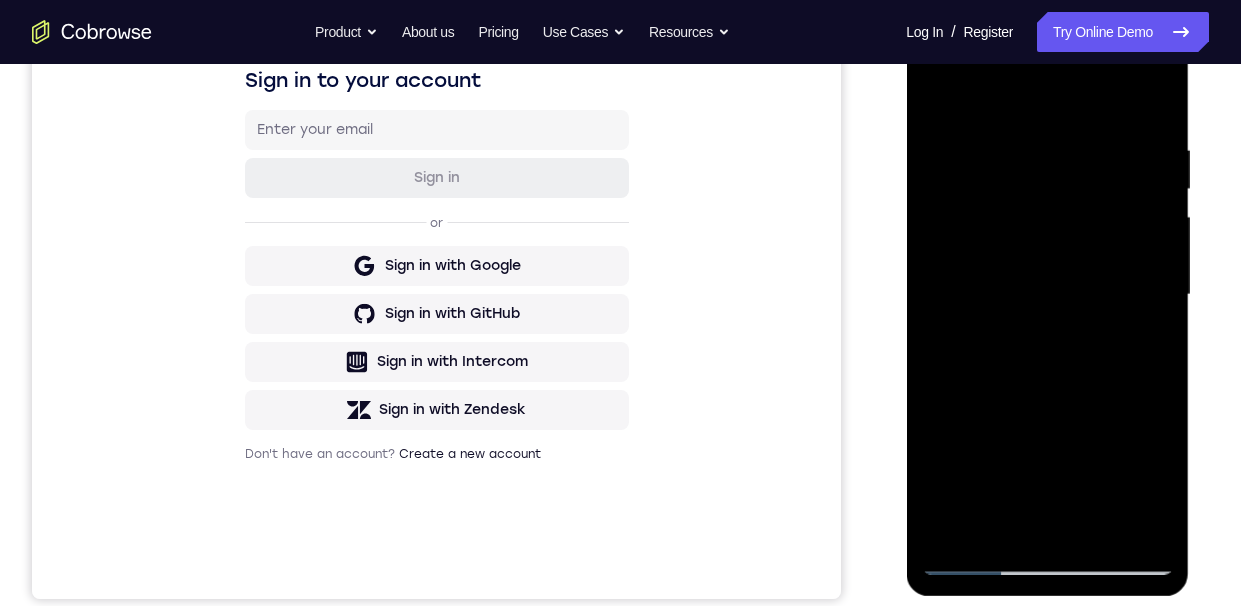 click at bounding box center (1047, 295) 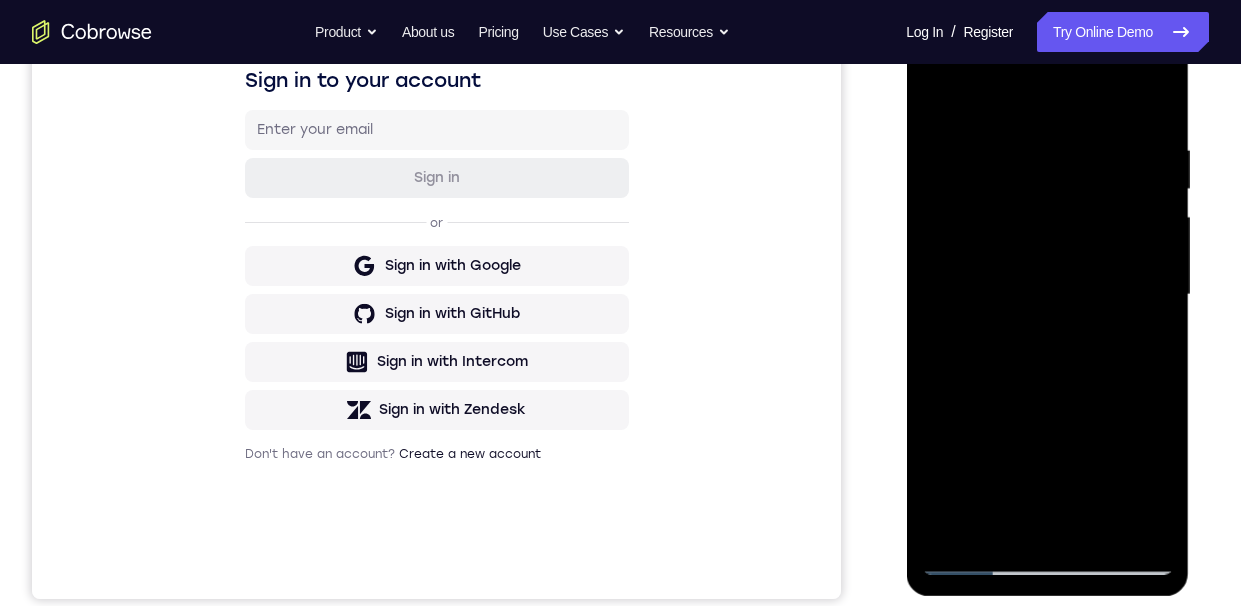 click at bounding box center [1047, 295] 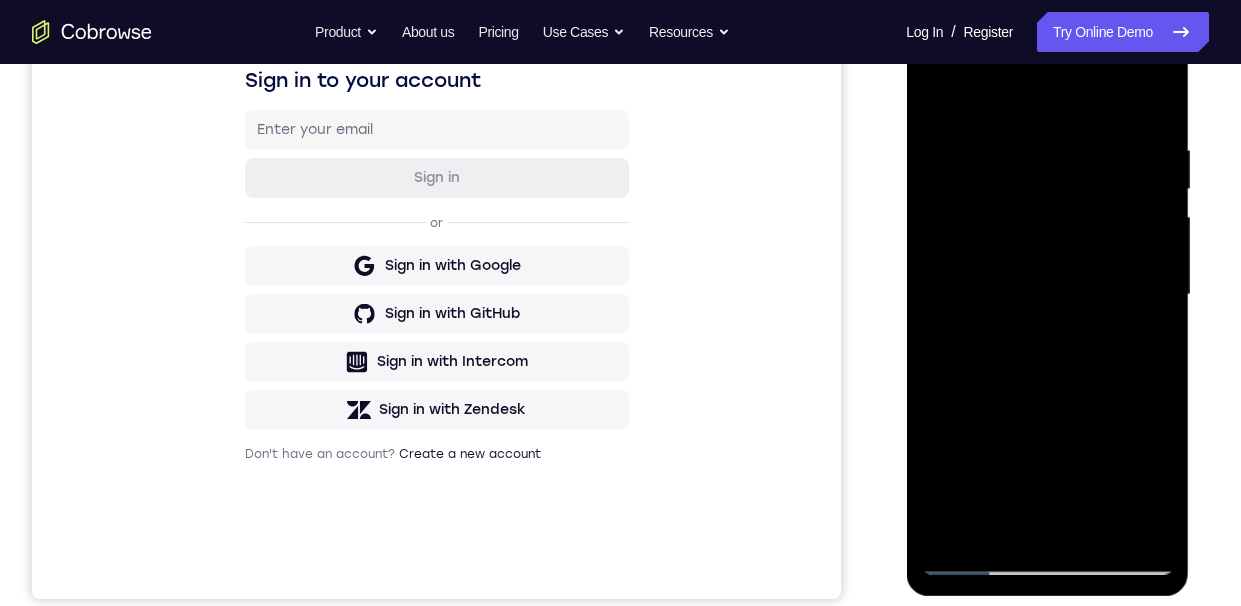 click at bounding box center (1047, 295) 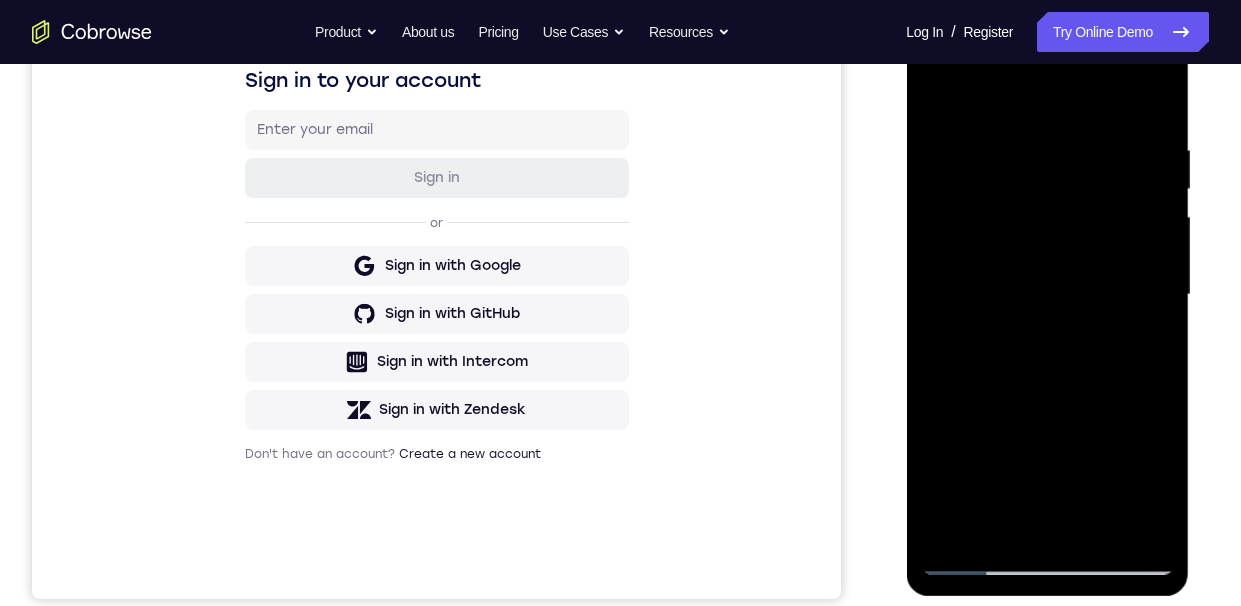 click at bounding box center [1047, 295] 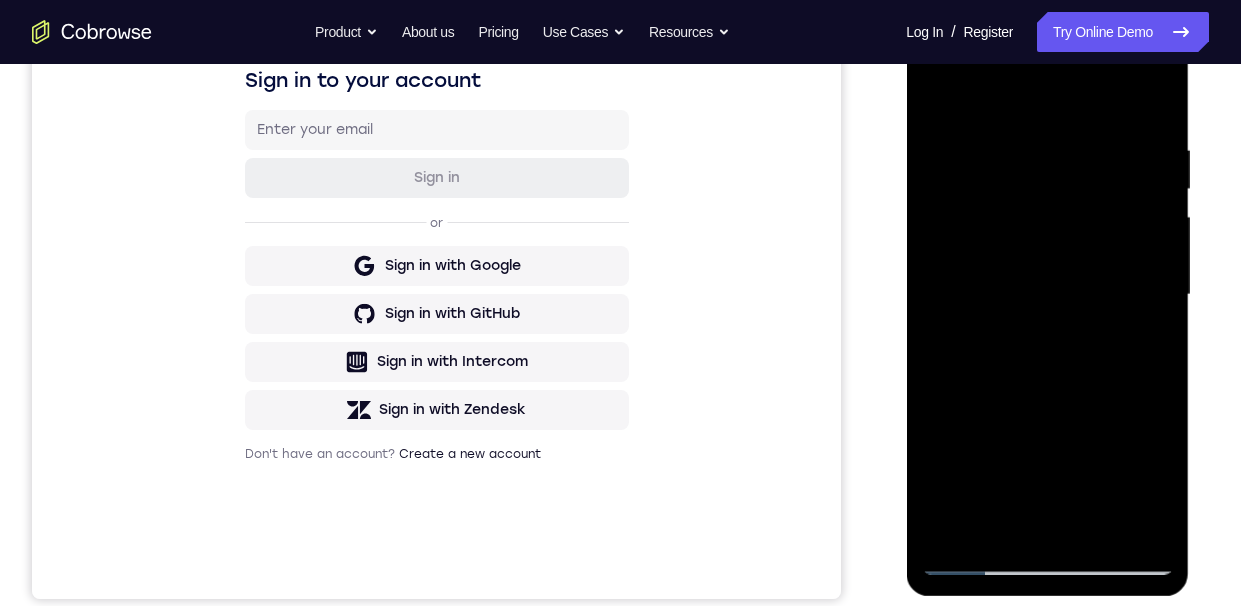 click at bounding box center (1047, 295) 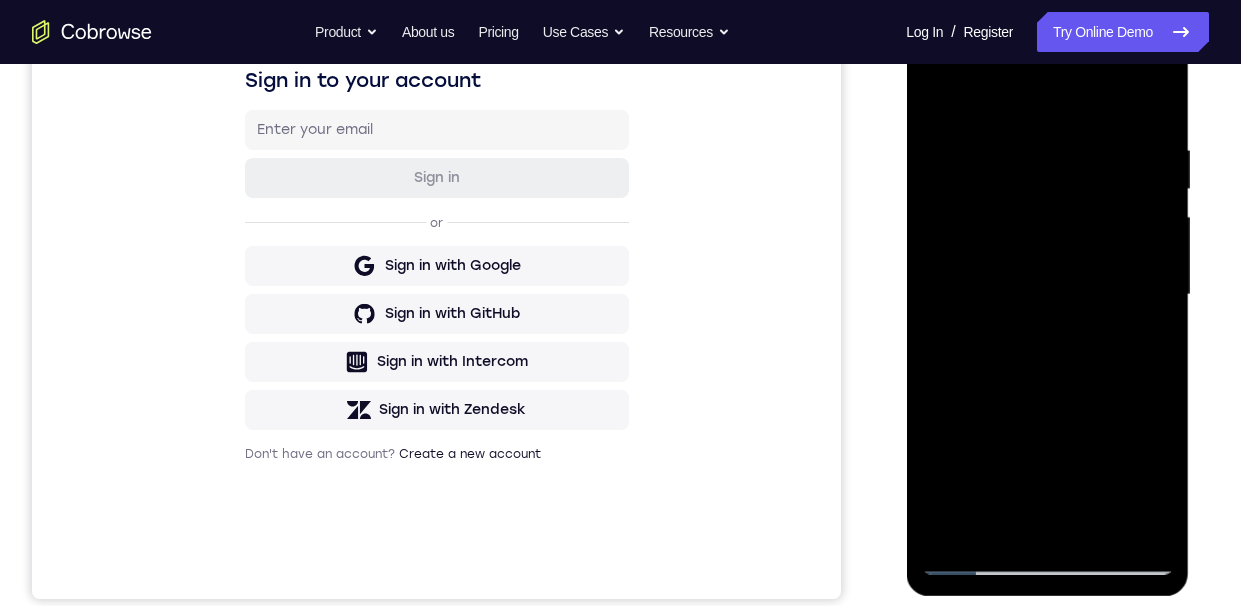 click at bounding box center (1047, 295) 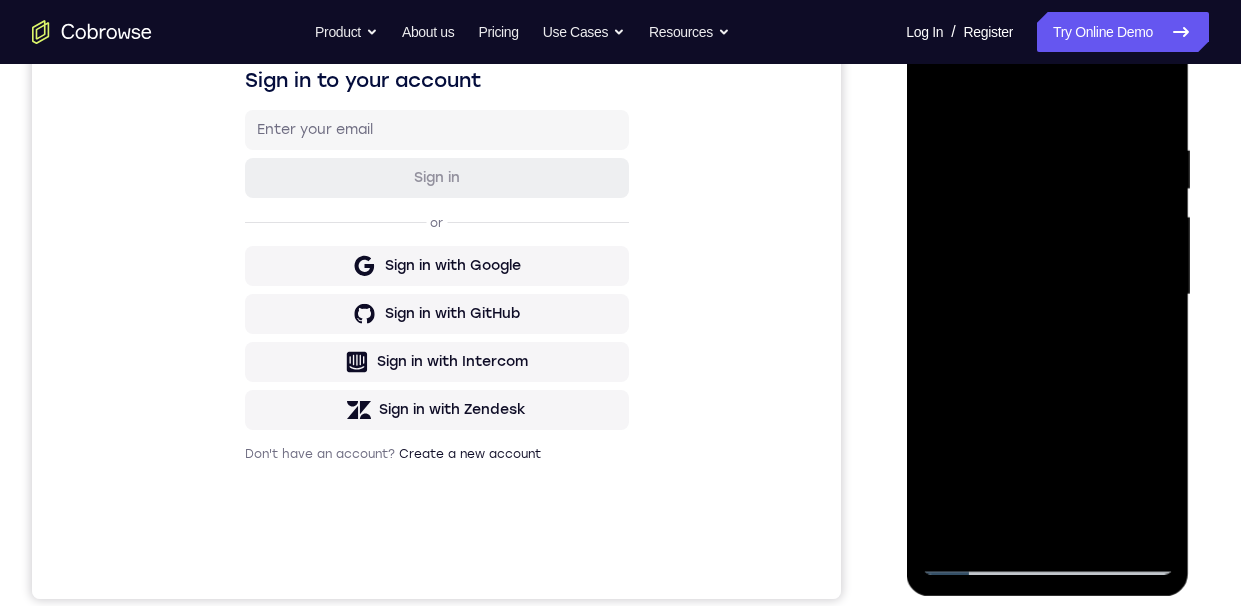 click at bounding box center (1047, 295) 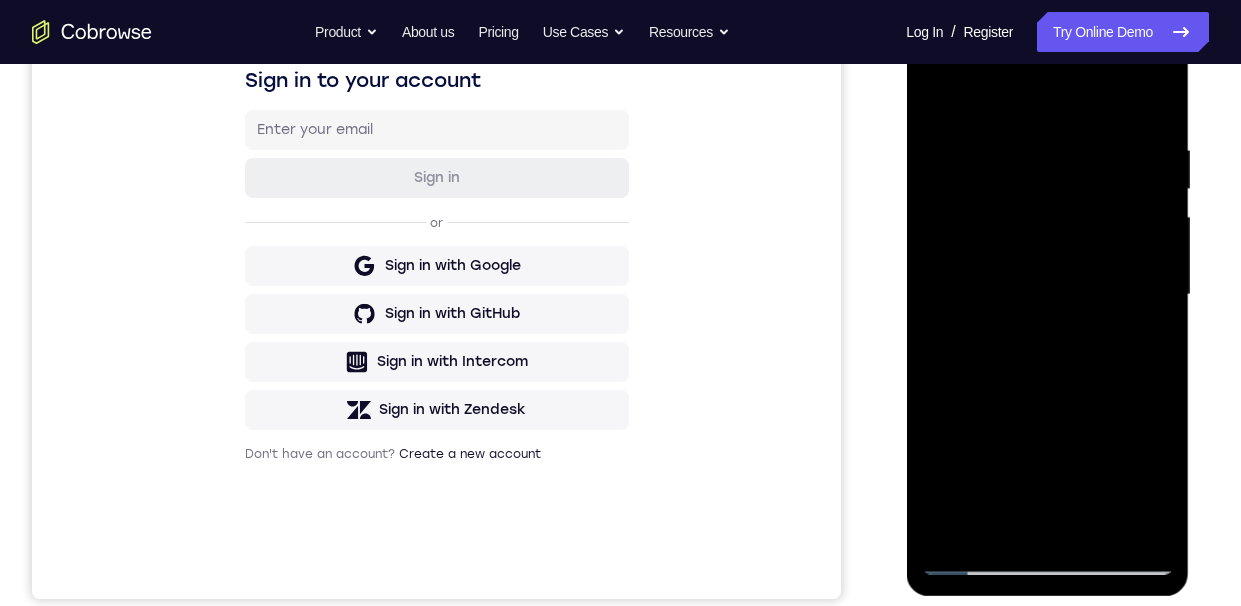 click at bounding box center (1047, 295) 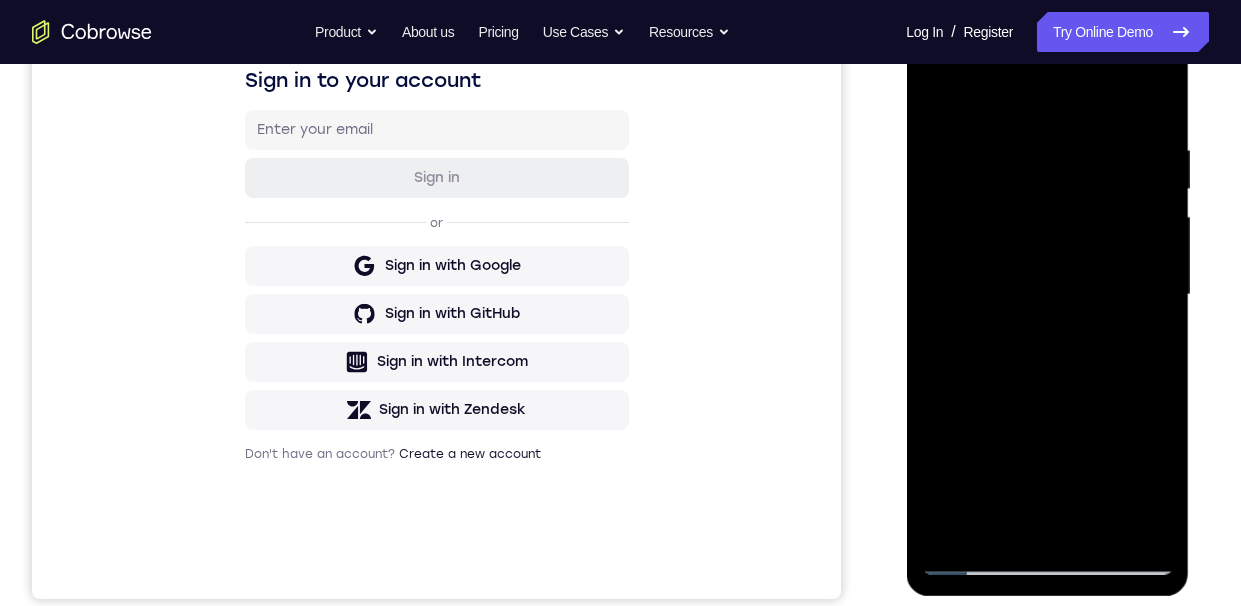 click at bounding box center (1047, 295) 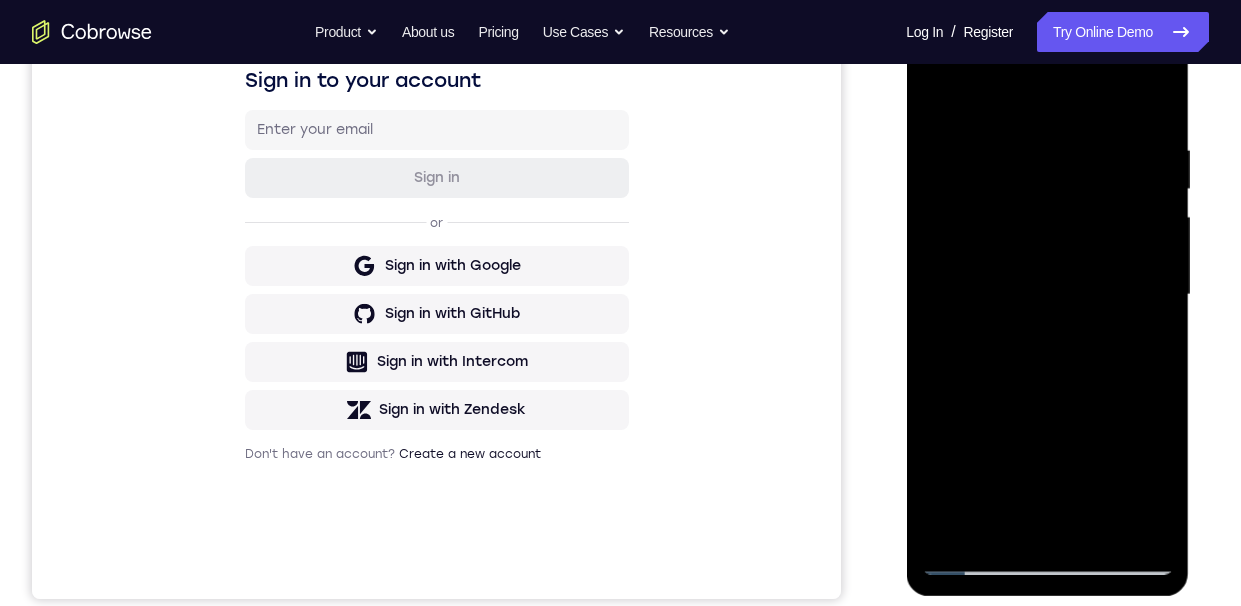 click at bounding box center (1047, 295) 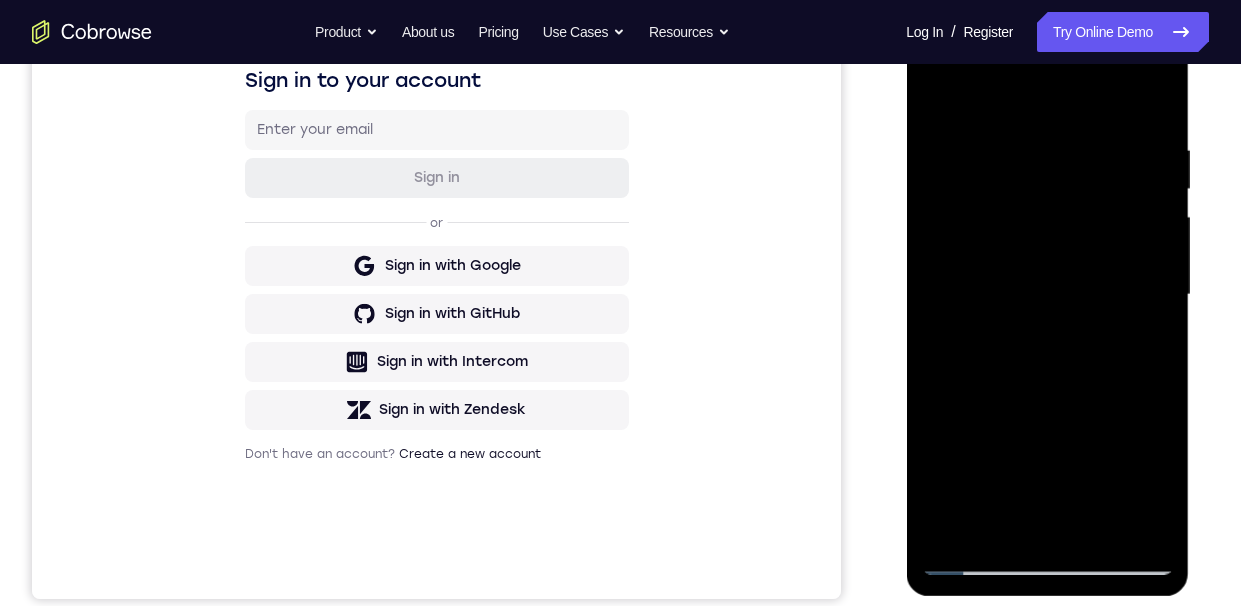 click at bounding box center (1047, 295) 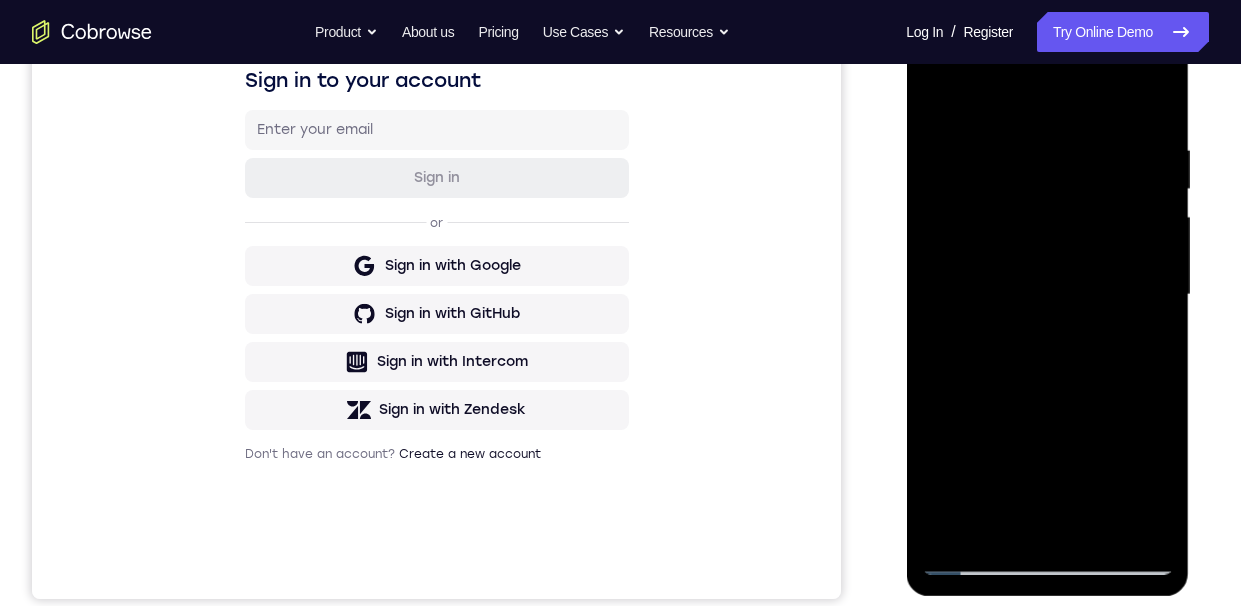 click at bounding box center [1047, 295] 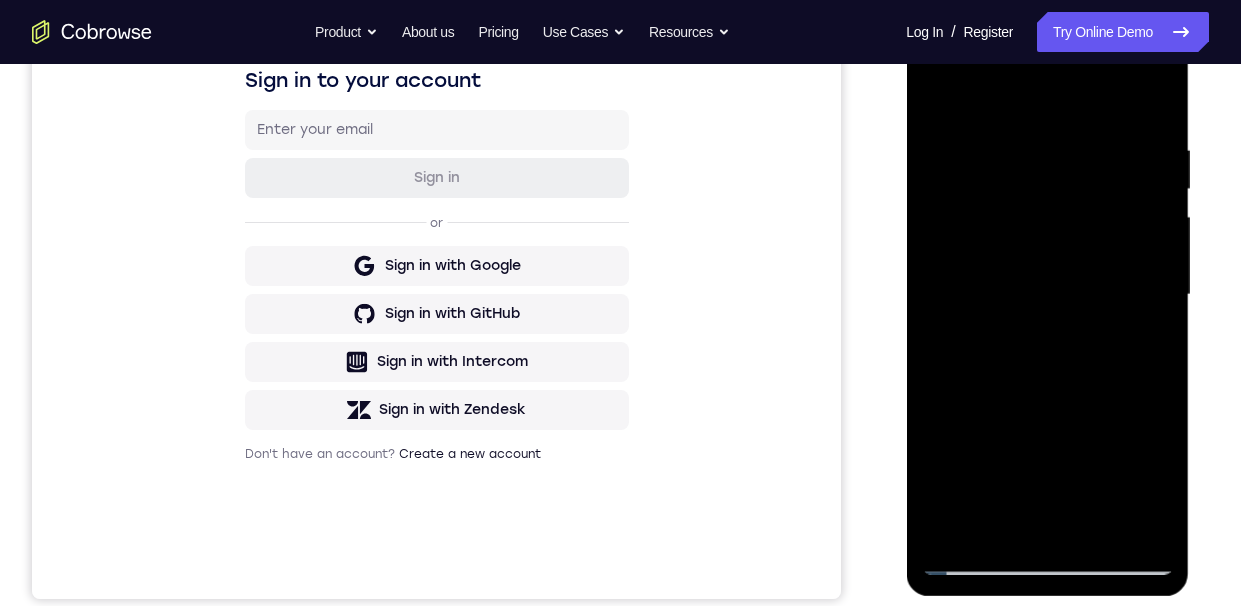 click at bounding box center [1047, 295] 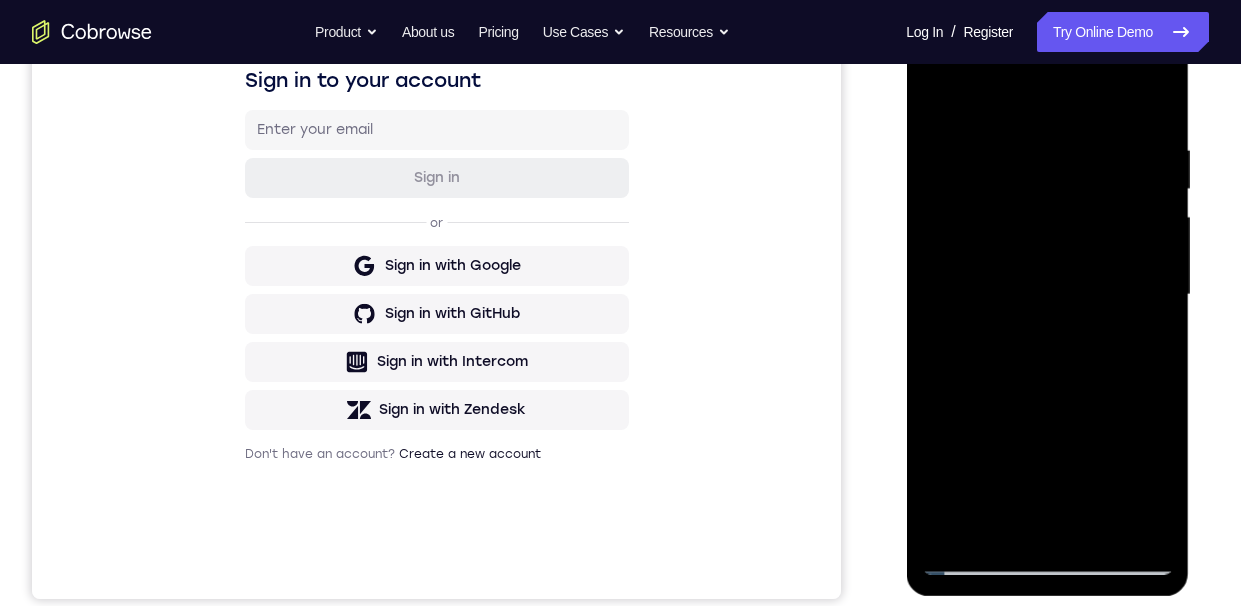 click at bounding box center [1047, 295] 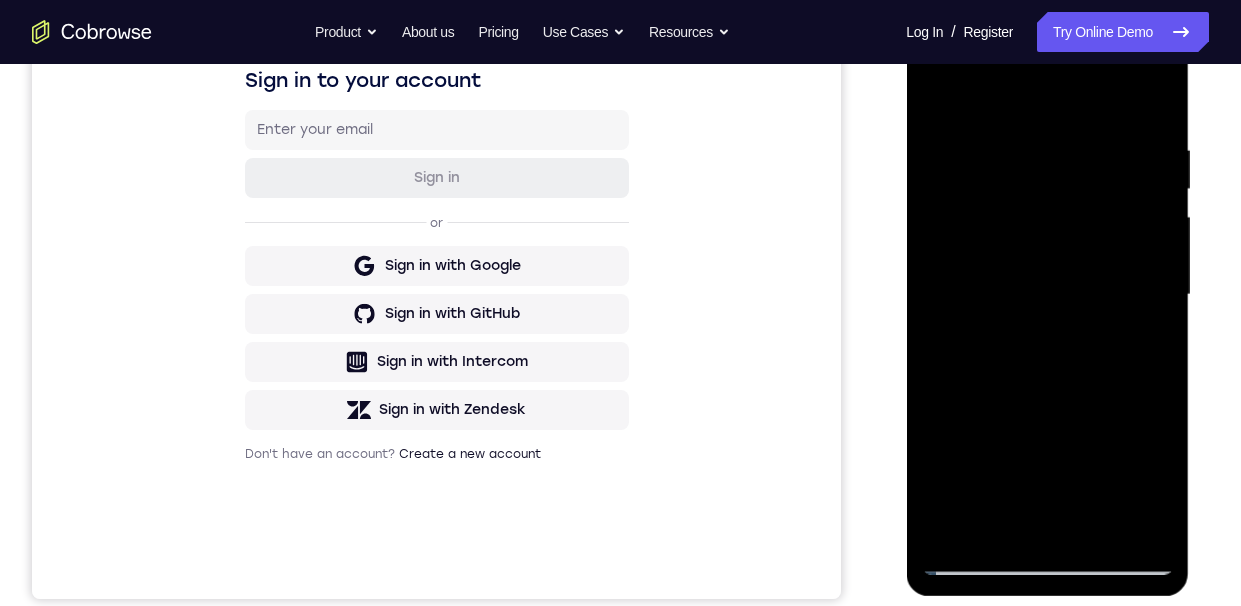 click at bounding box center [1047, 295] 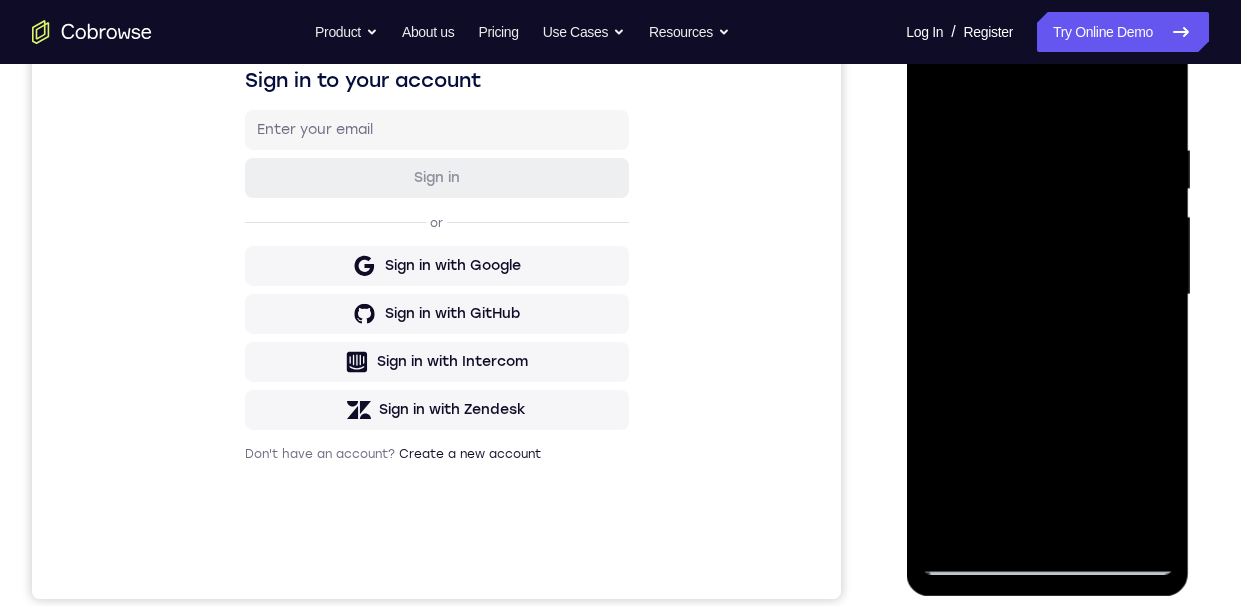 click at bounding box center (1047, 295) 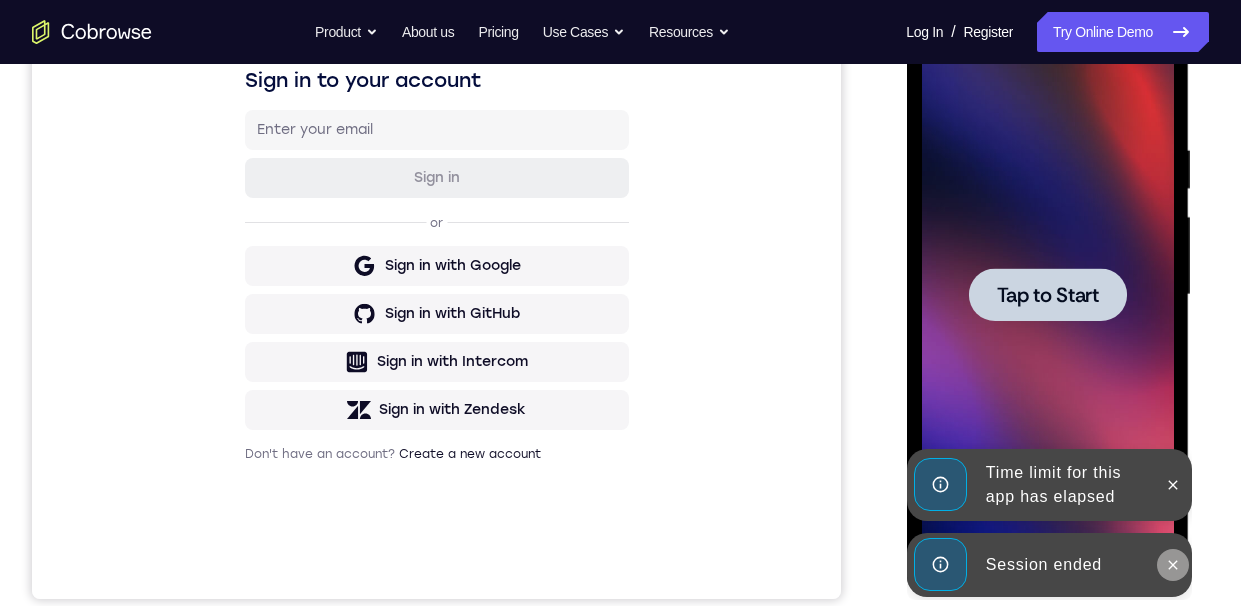 click 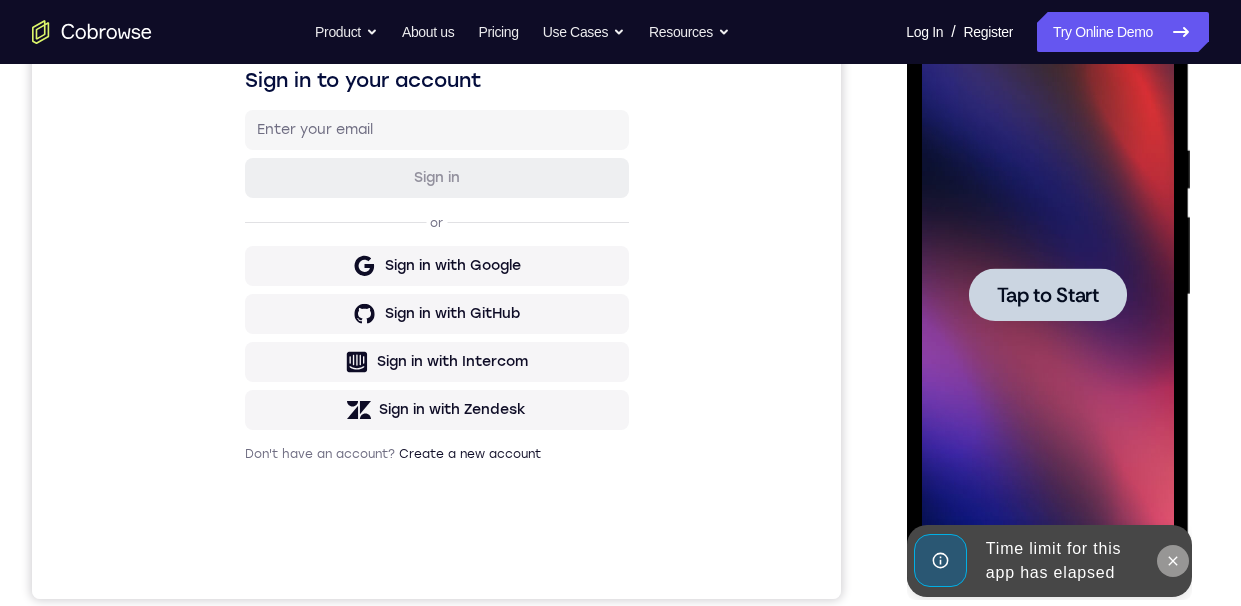 click 